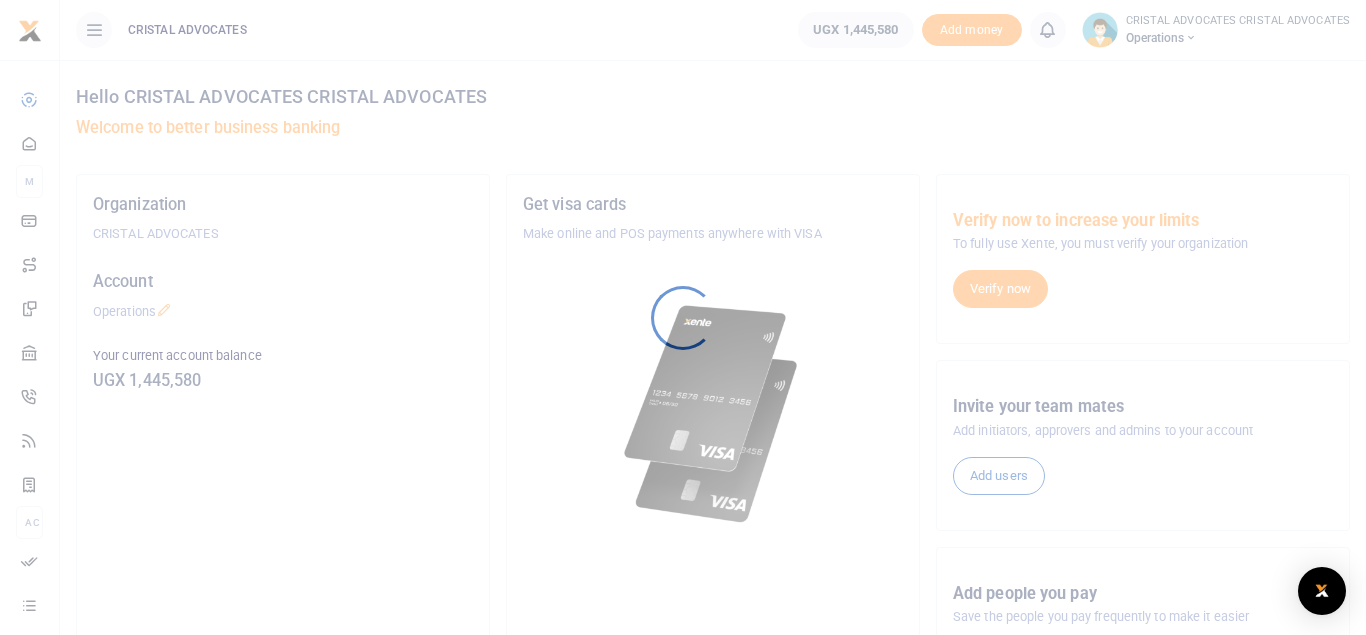 scroll, scrollTop: 0, scrollLeft: 0, axis: both 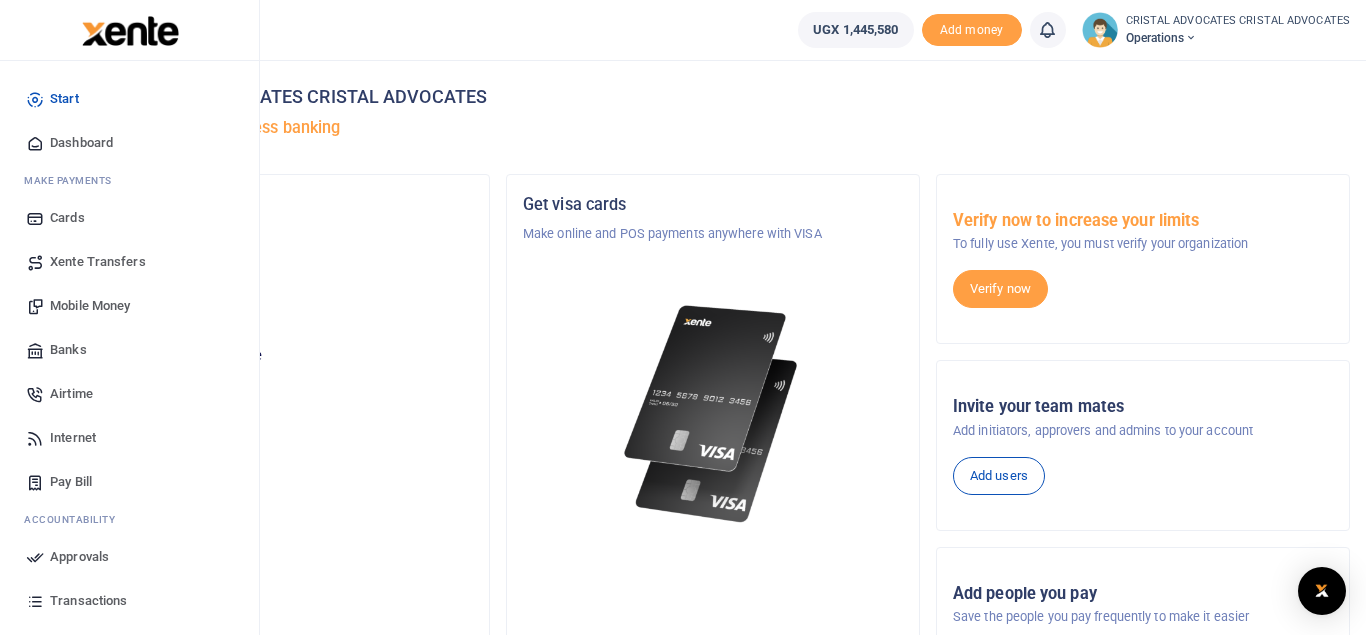 click on "Mobile Money" at bounding box center (90, 306) 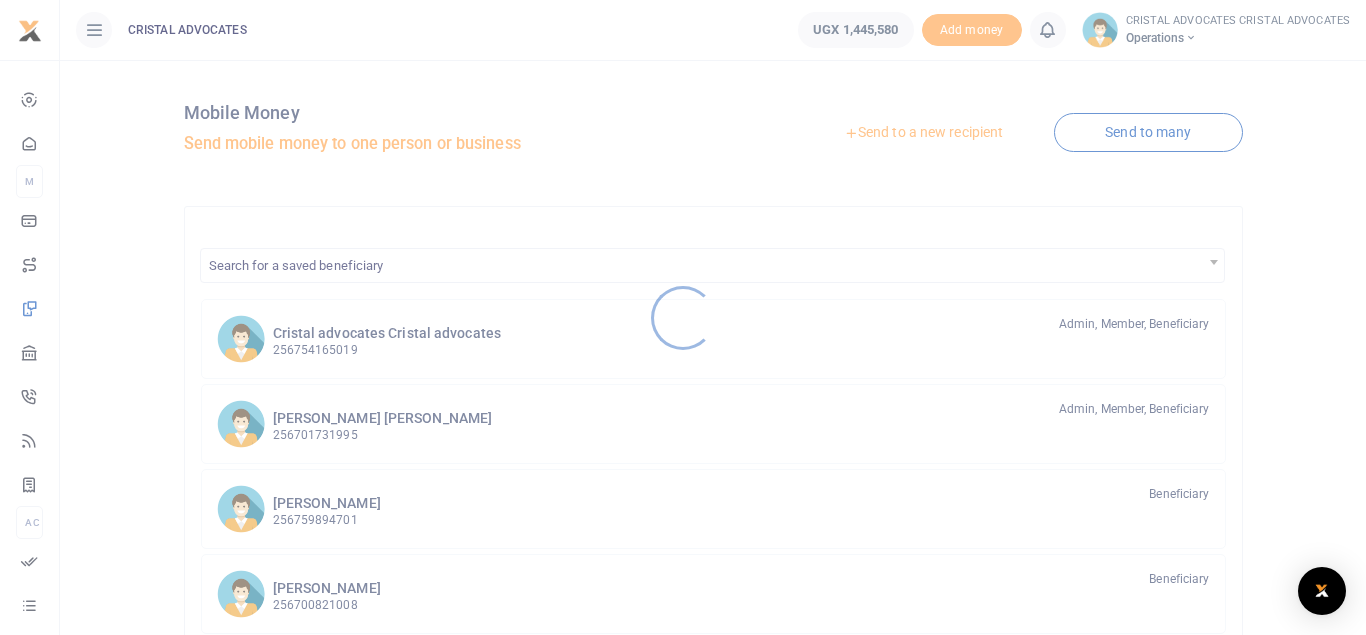 scroll, scrollTop: 0, scrollLeft: 0, axis: both 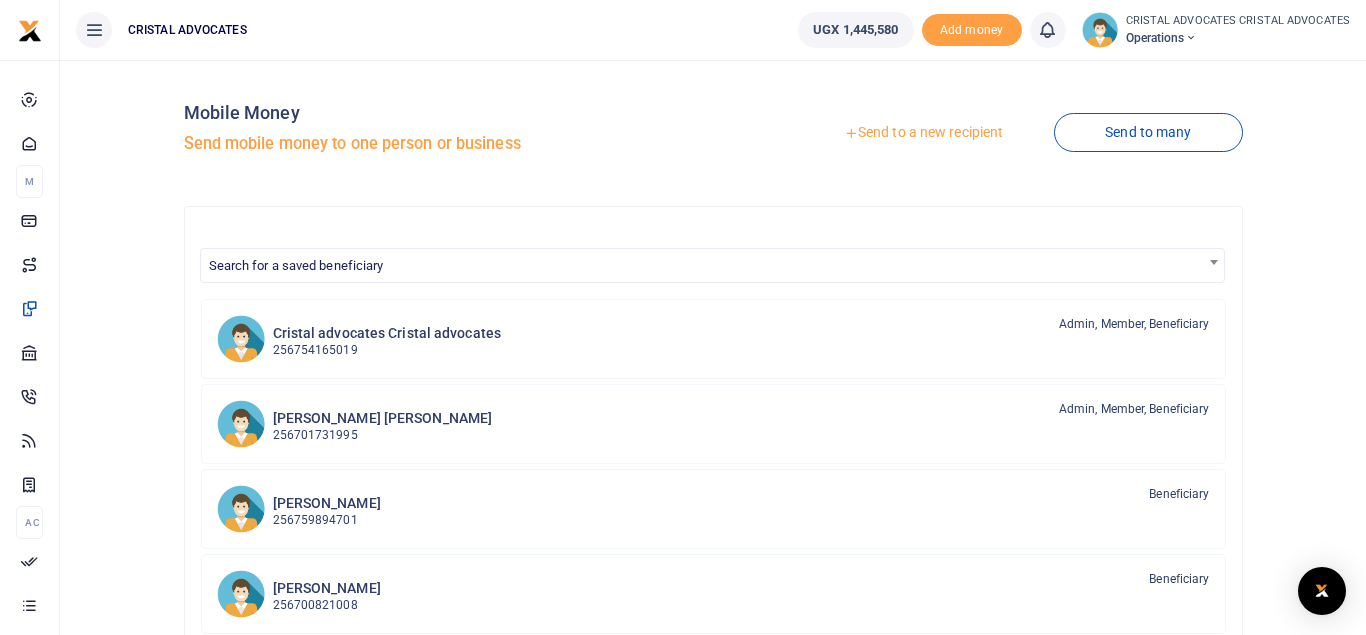 click on "Send to a new recipient" at bounding box center [923, 133] 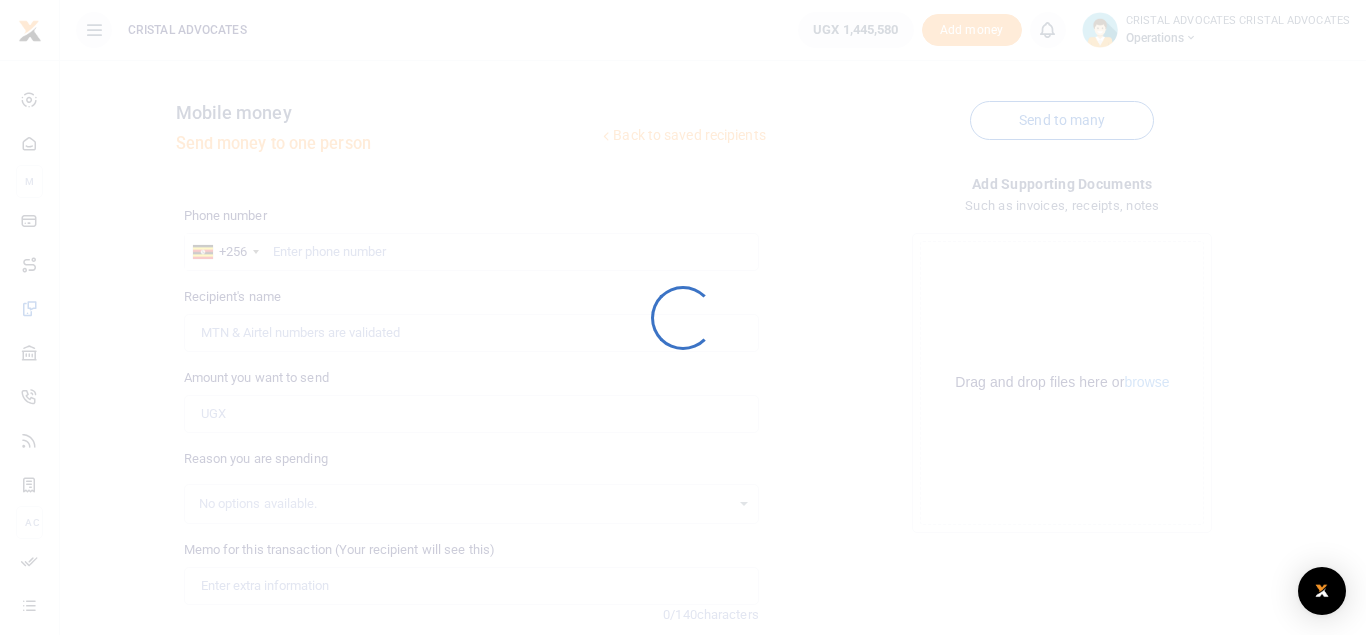 scroll, scrollTop: 0, scrollLeft: 0, axis: both 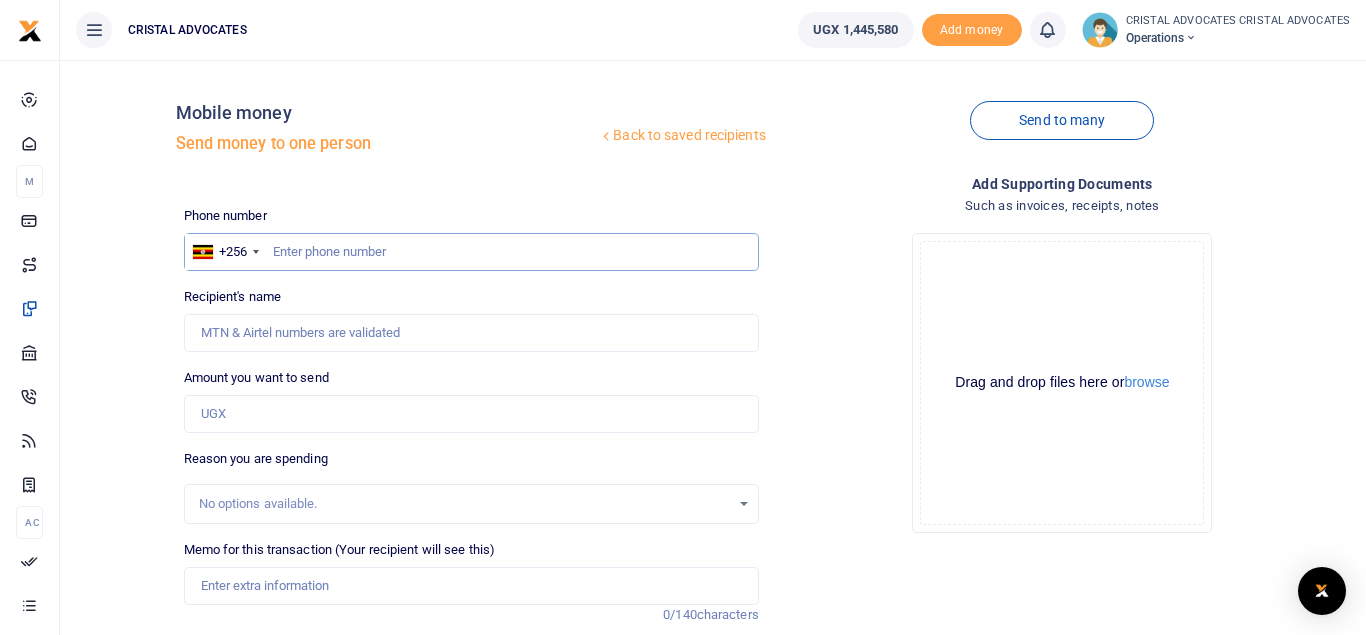 click at bounding box center (471, 252) 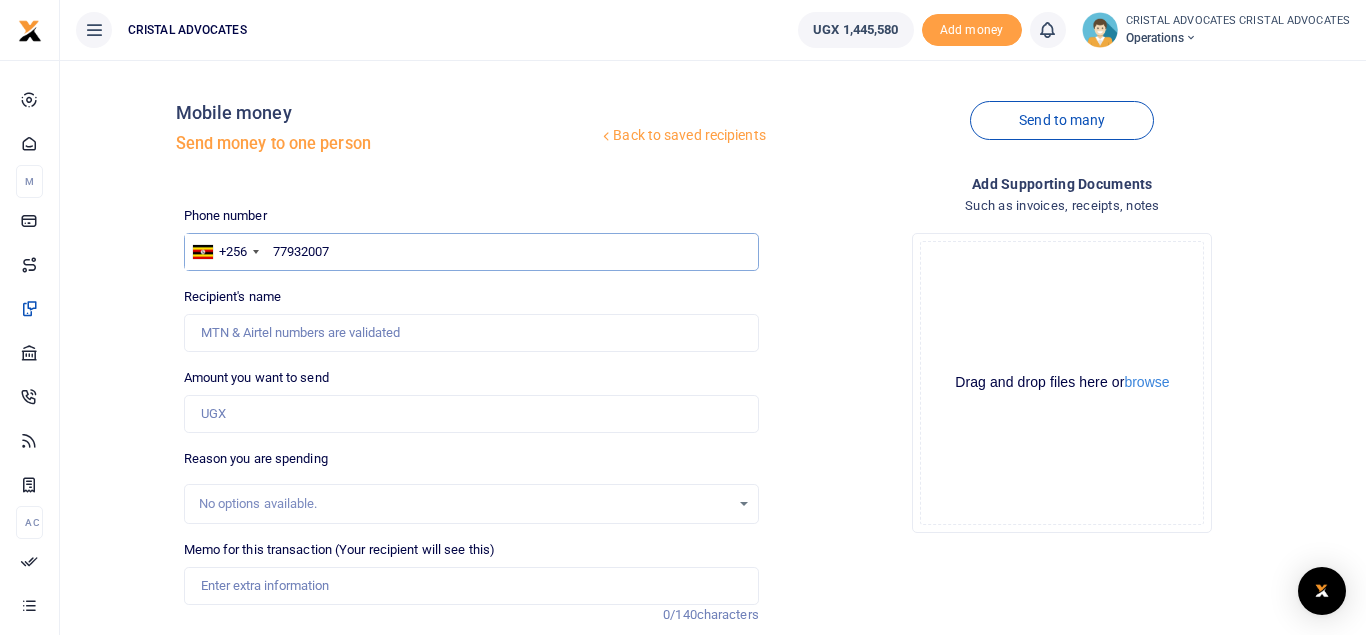 type on "779320070" 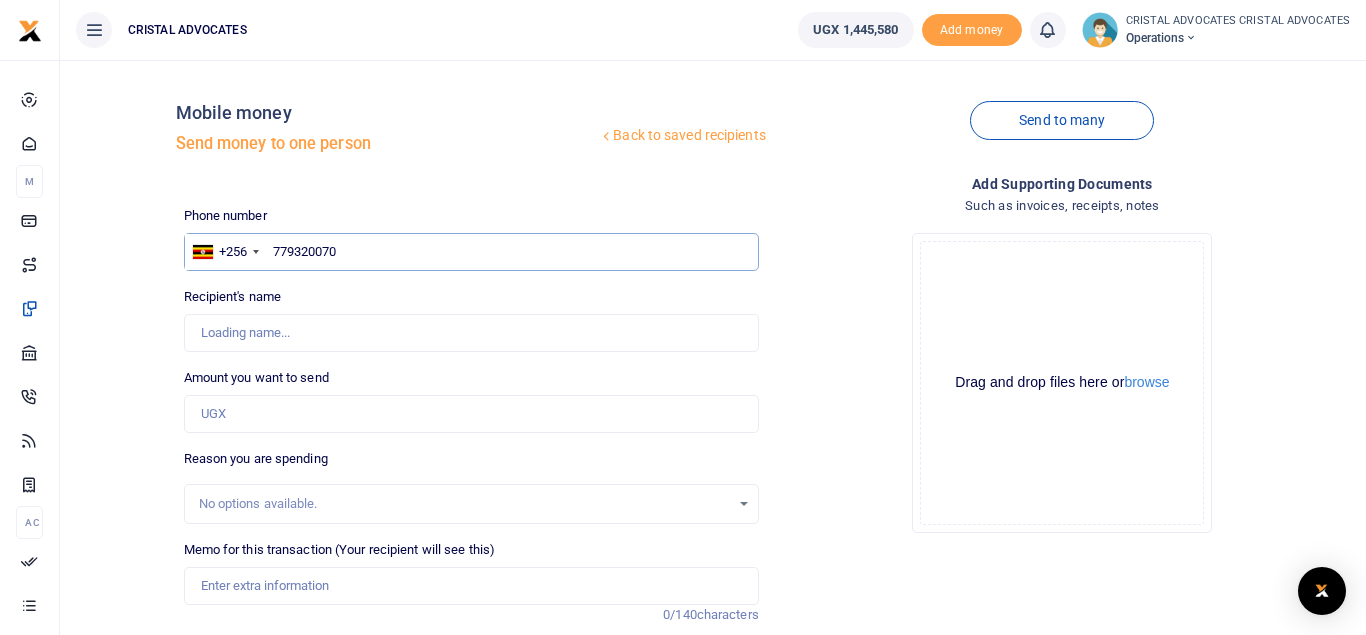 type on "Emmanuel Kasamba" 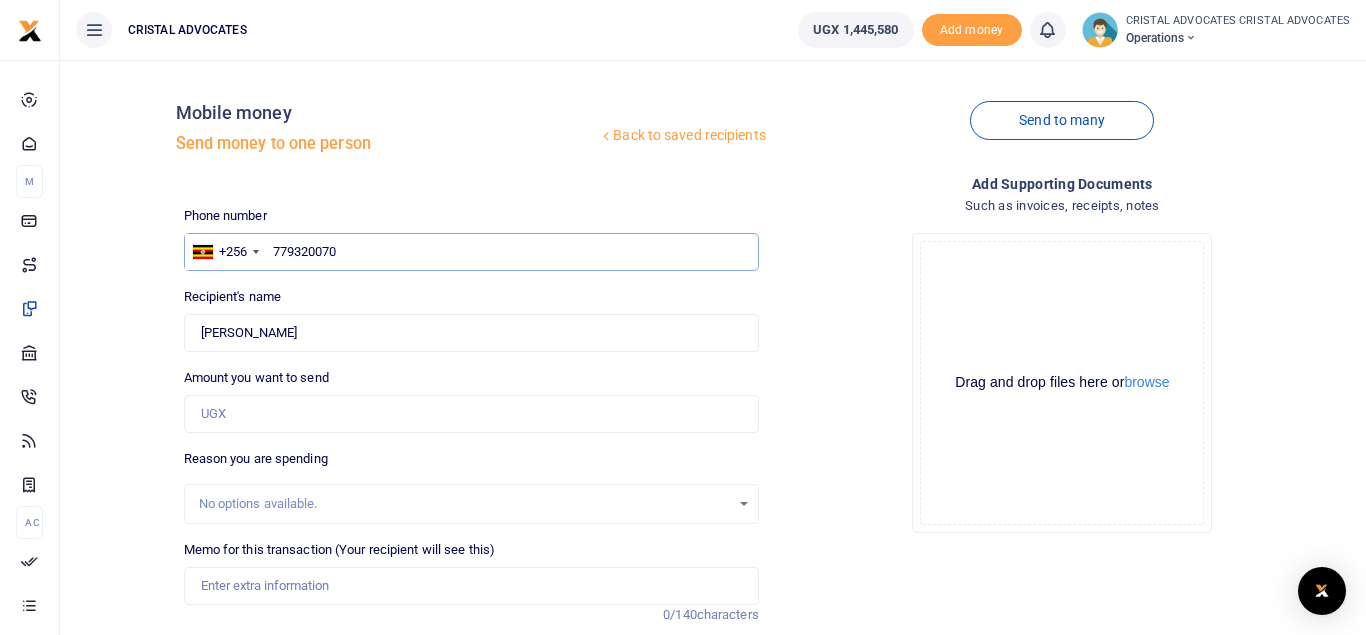 type on "779320070" 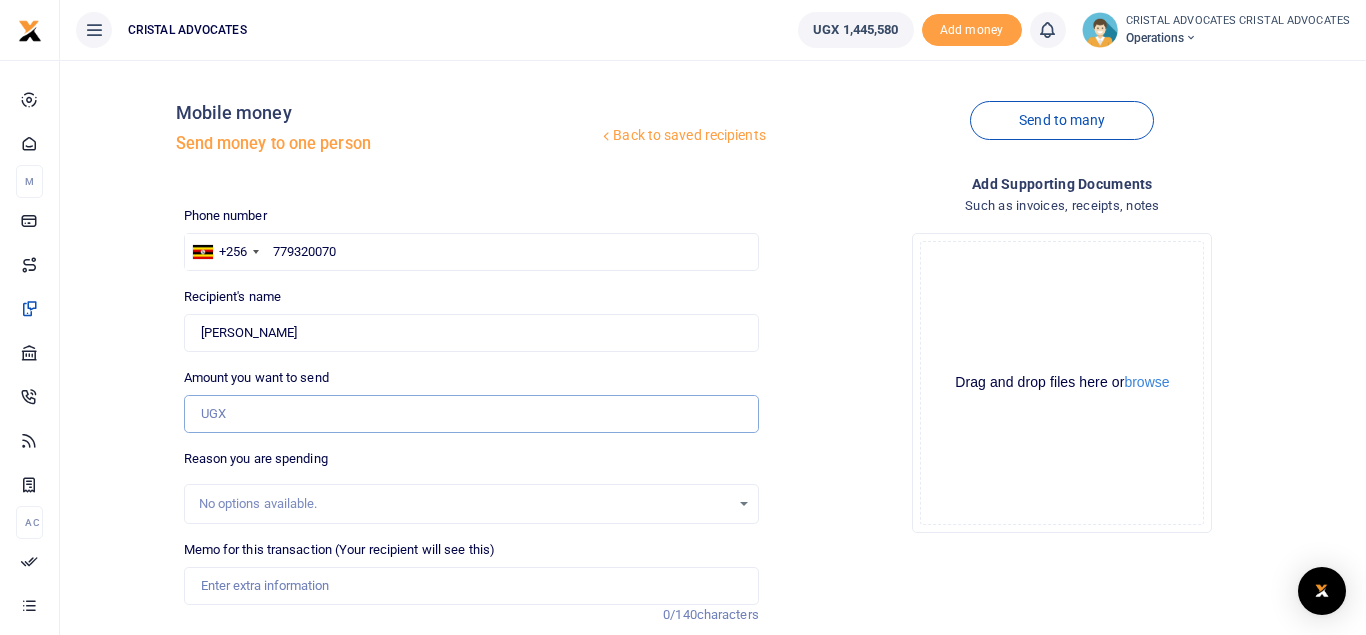 click on "Amount you want to send" at bounding box center (471, 414) 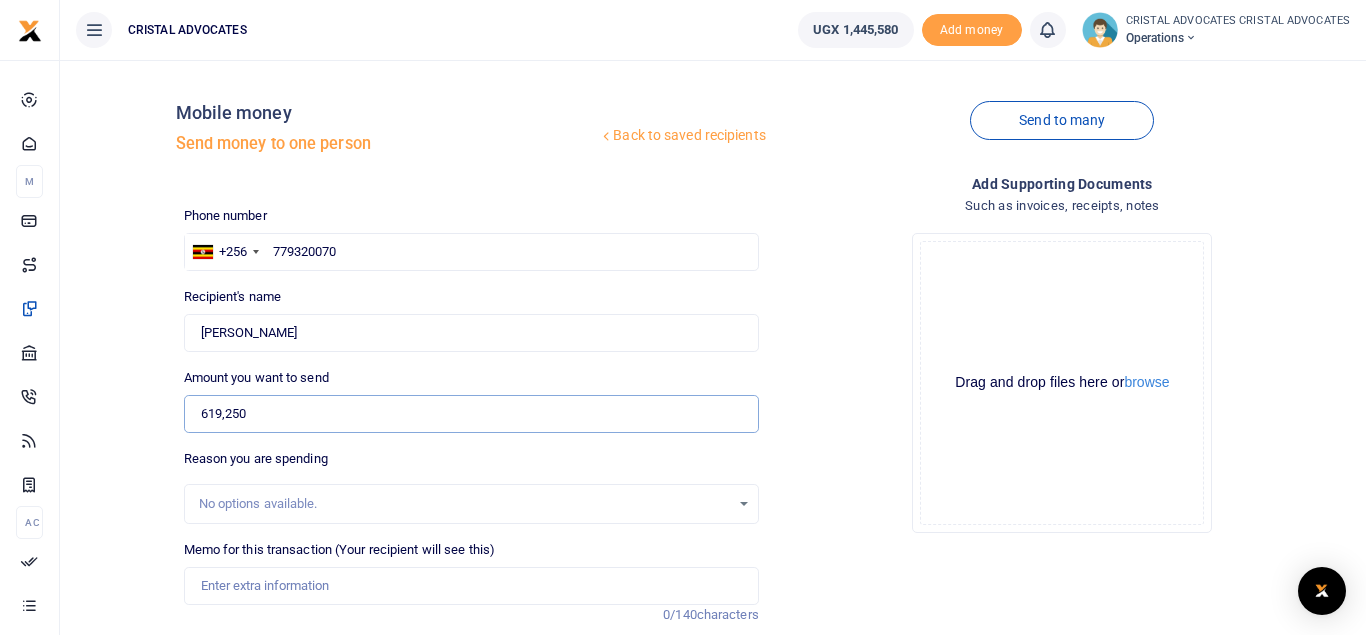 type on "619,250" 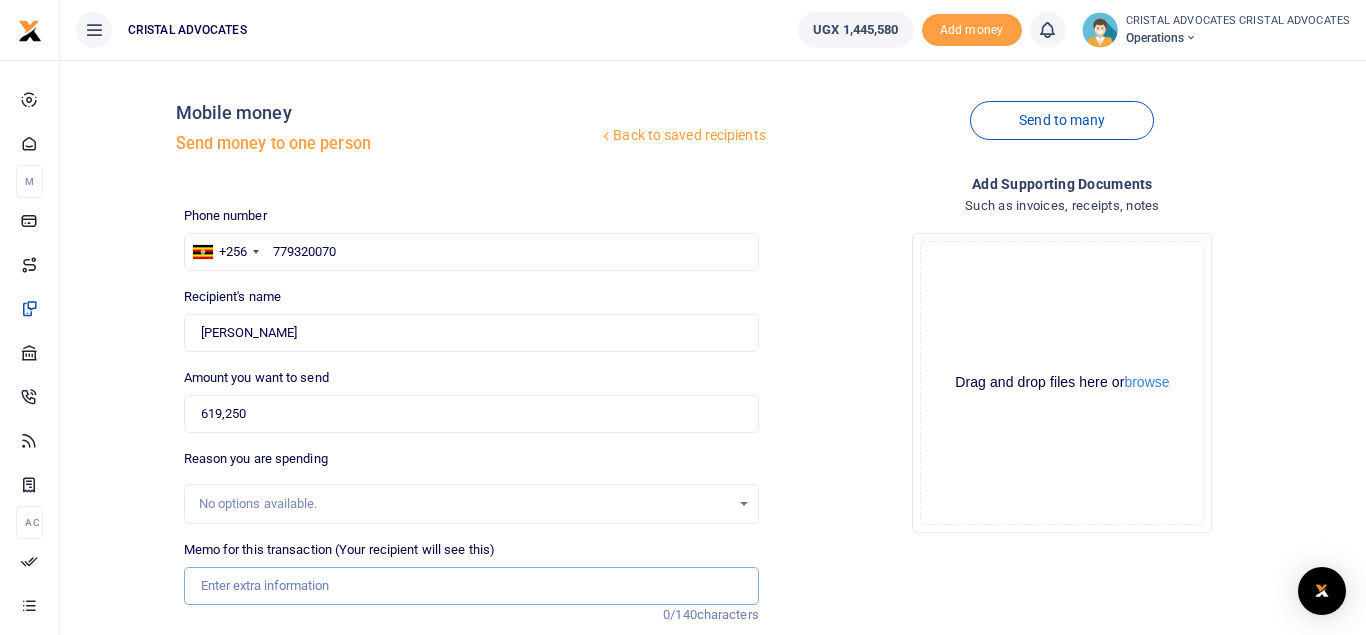 click on "Memo for this transaction (Your recipient will see this)" at bounding box center [471, 586] 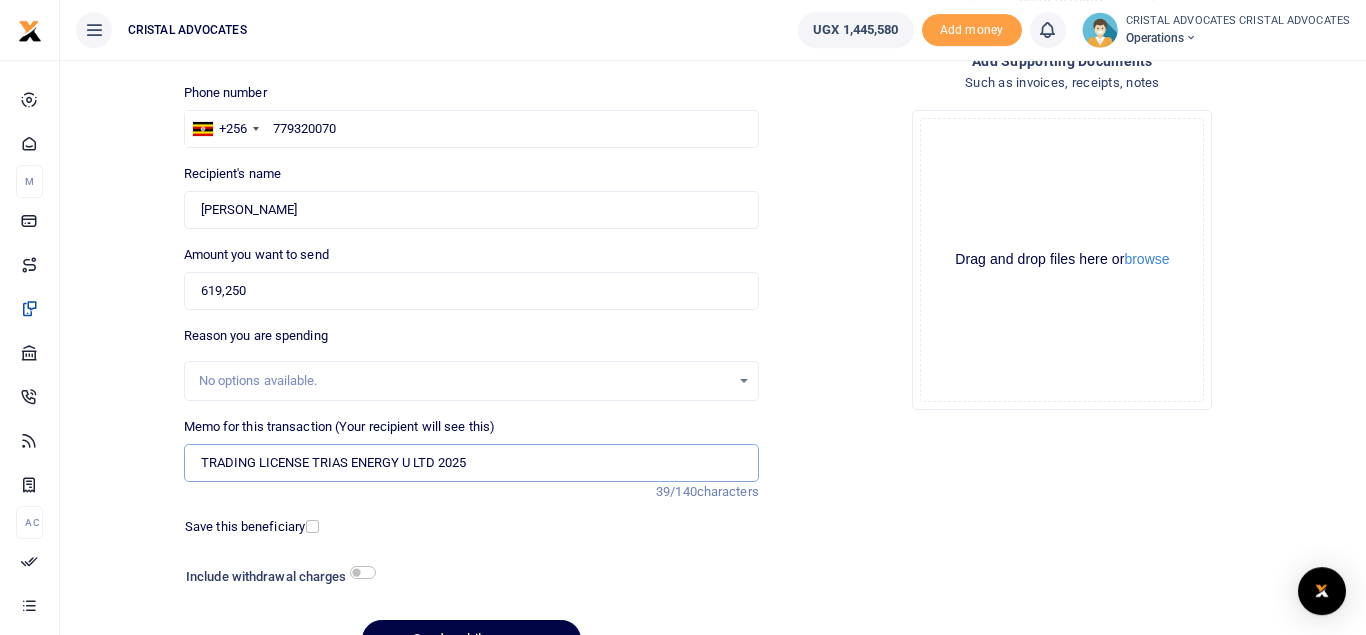 scroll, scrollTop: 168, scrollLeft: 0, axis: vertical 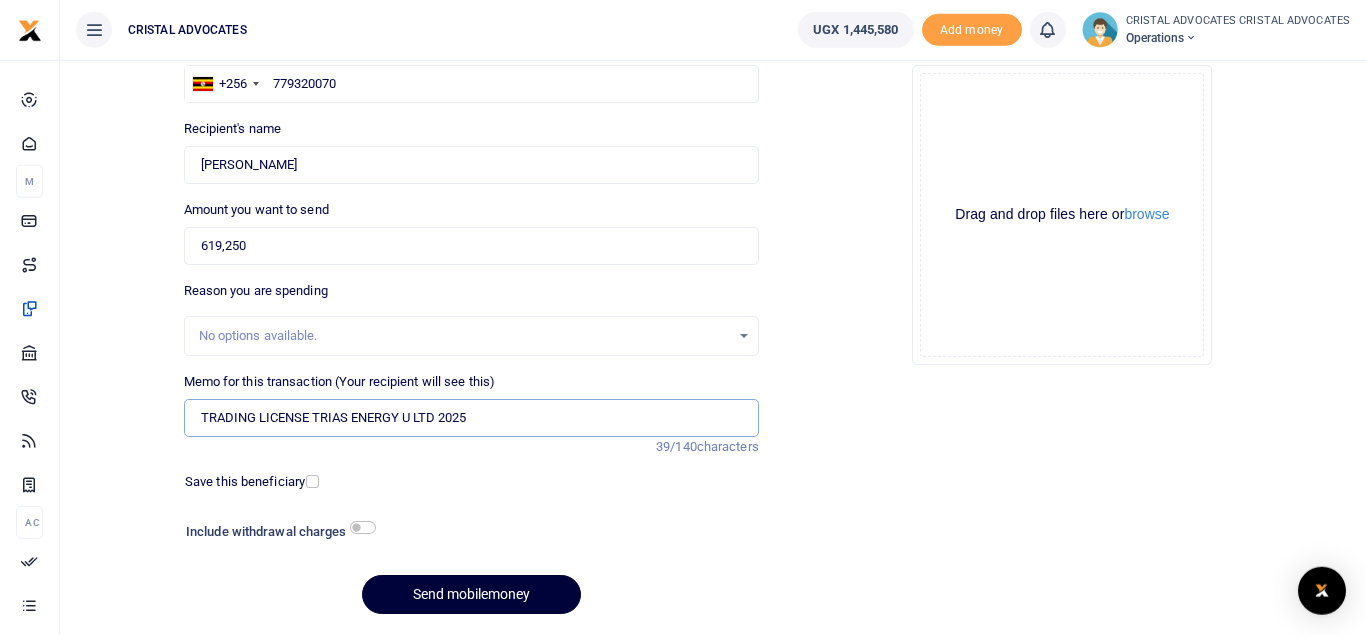 type on "TRADING LICENSE TRIAS ENERGY U LTD 2025" 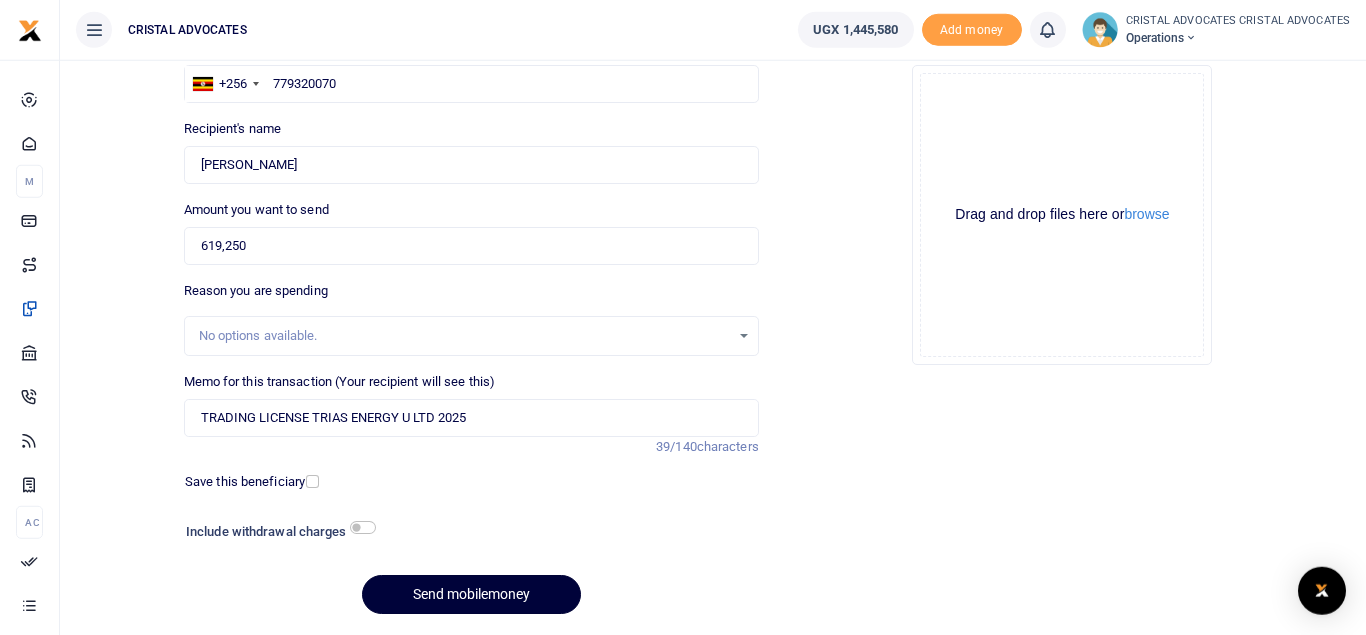 click on "Send mobilemoney" at bounding box center [471, 594] 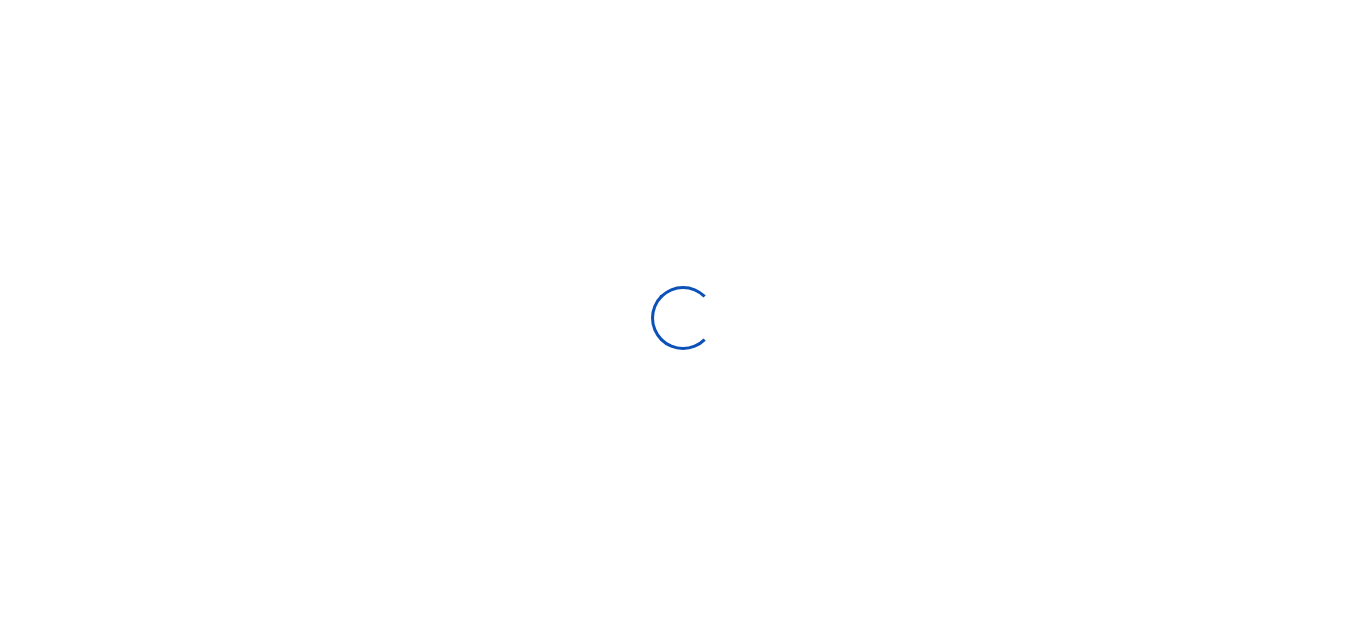scroll, scrollTop: 0, scrollLeft: 0, axis: both 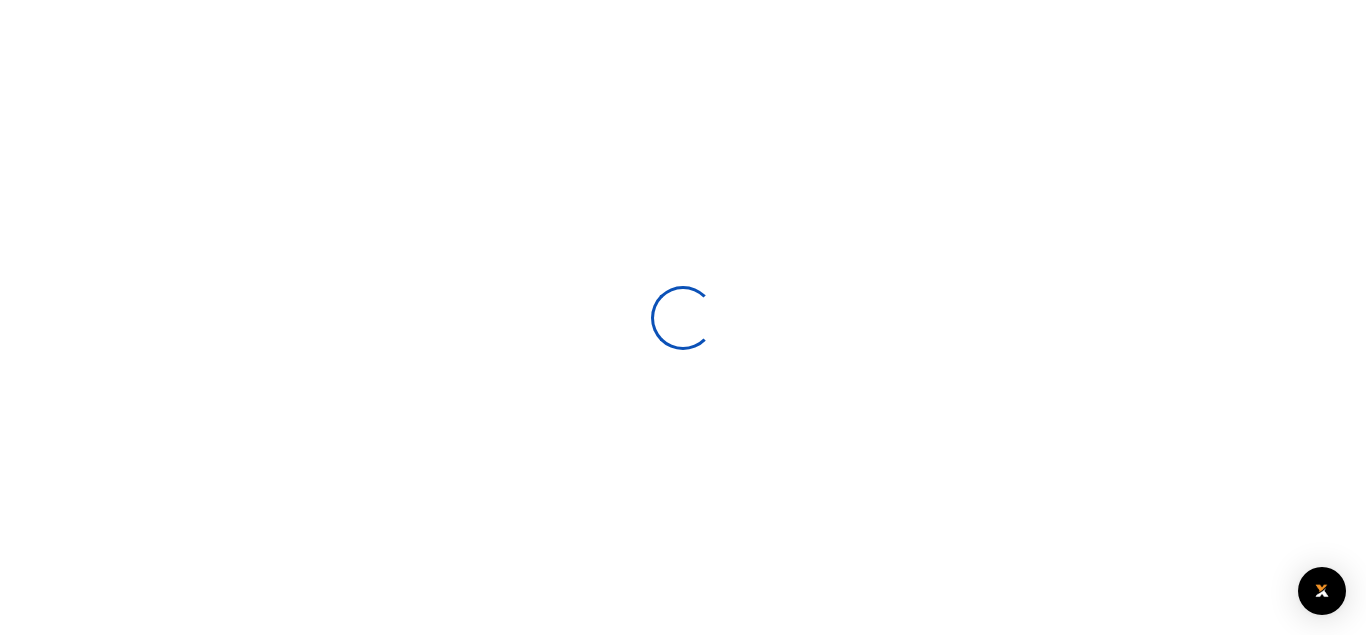 select 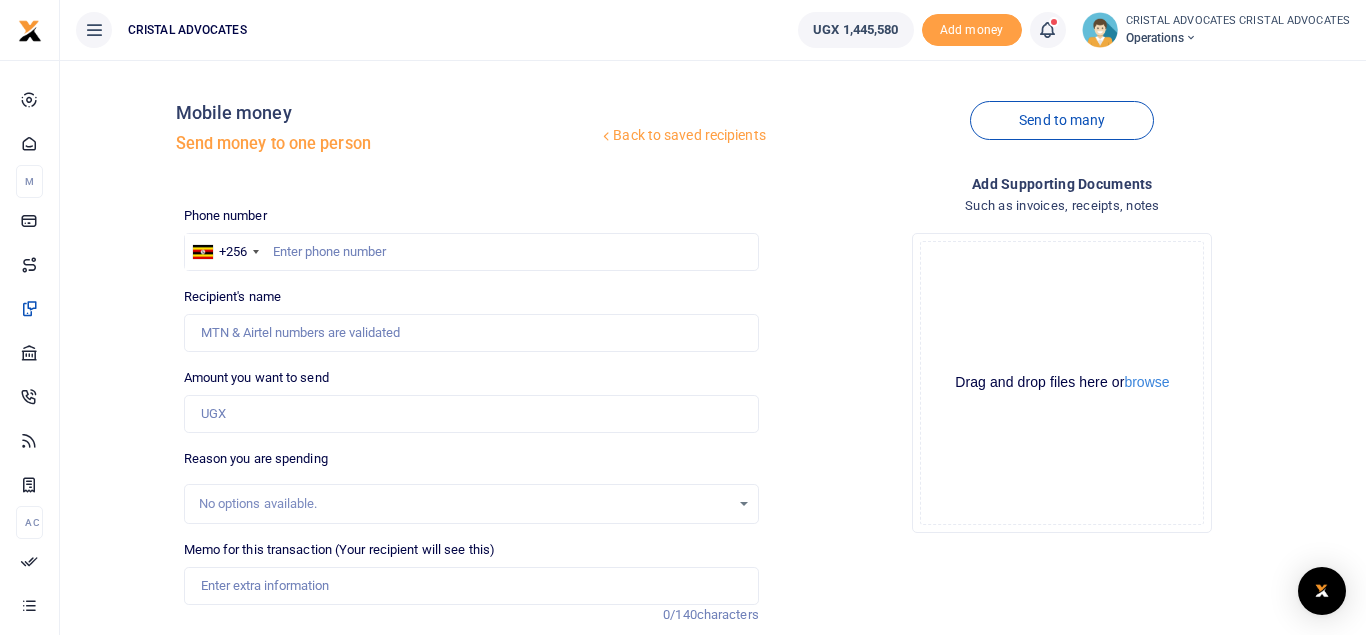 click at bounding box center (1047, 30) 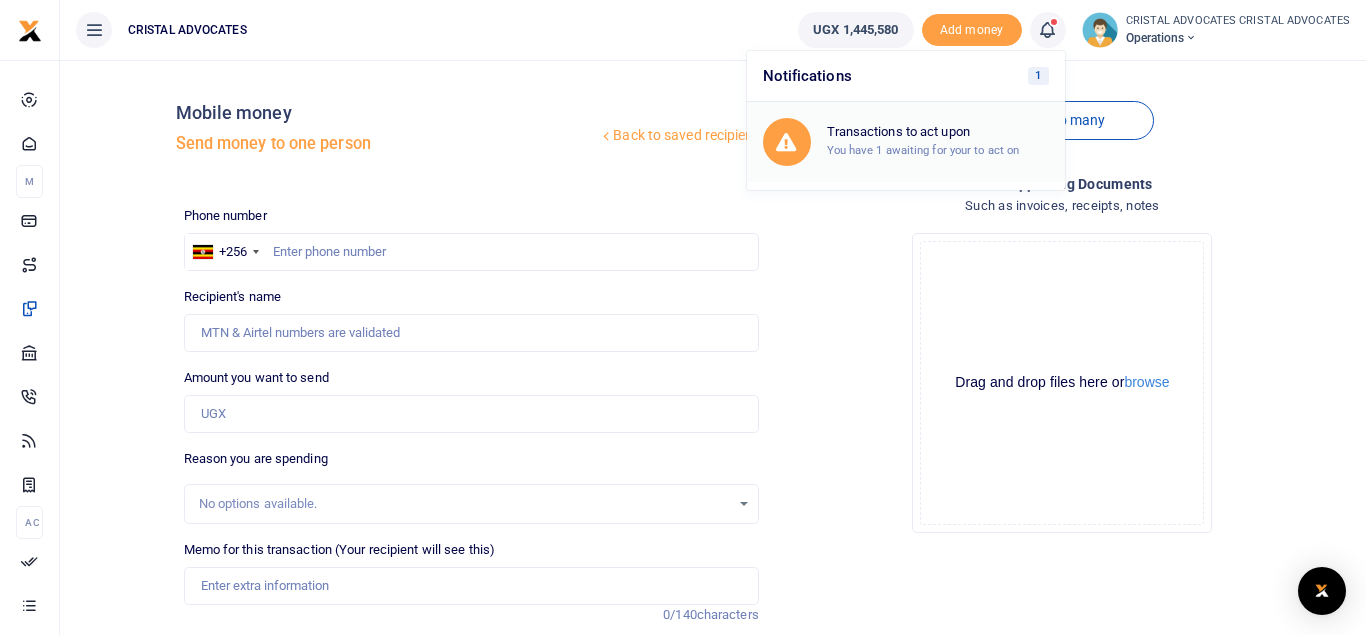 click on "You have 1 awaiting for your to act on" at bounding box center [923, 150] 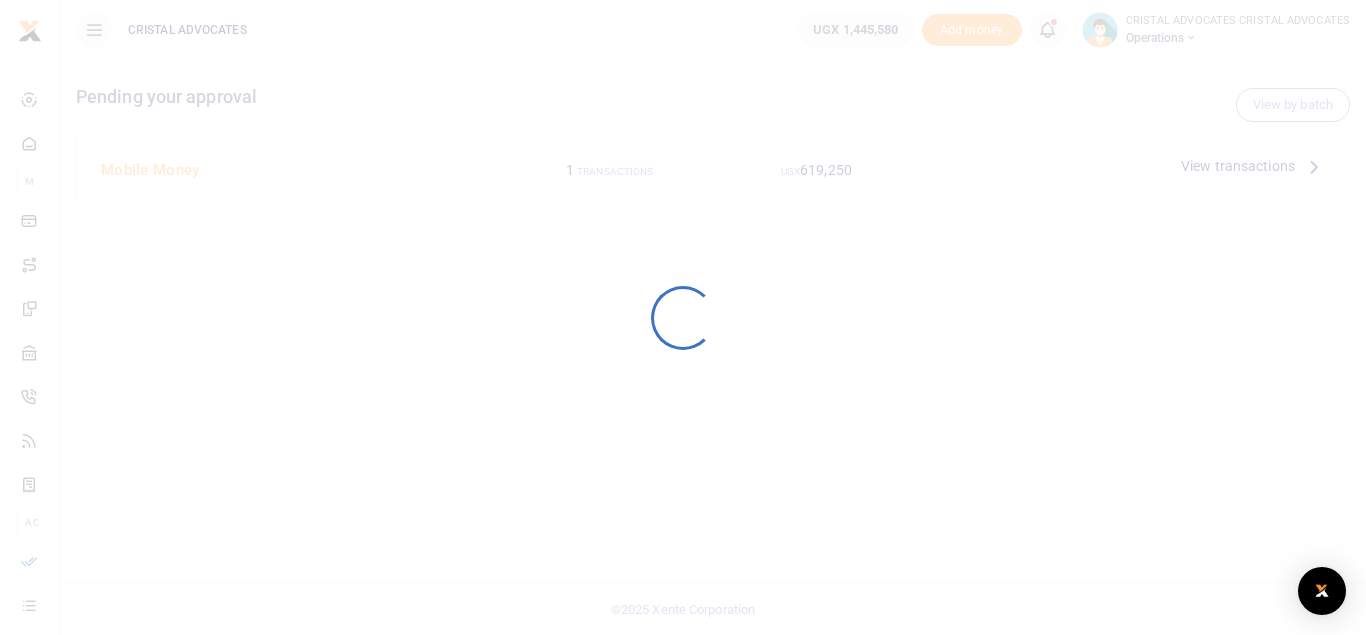 scroll, scrollTop: 0, scrollLeft: 0, axis: both 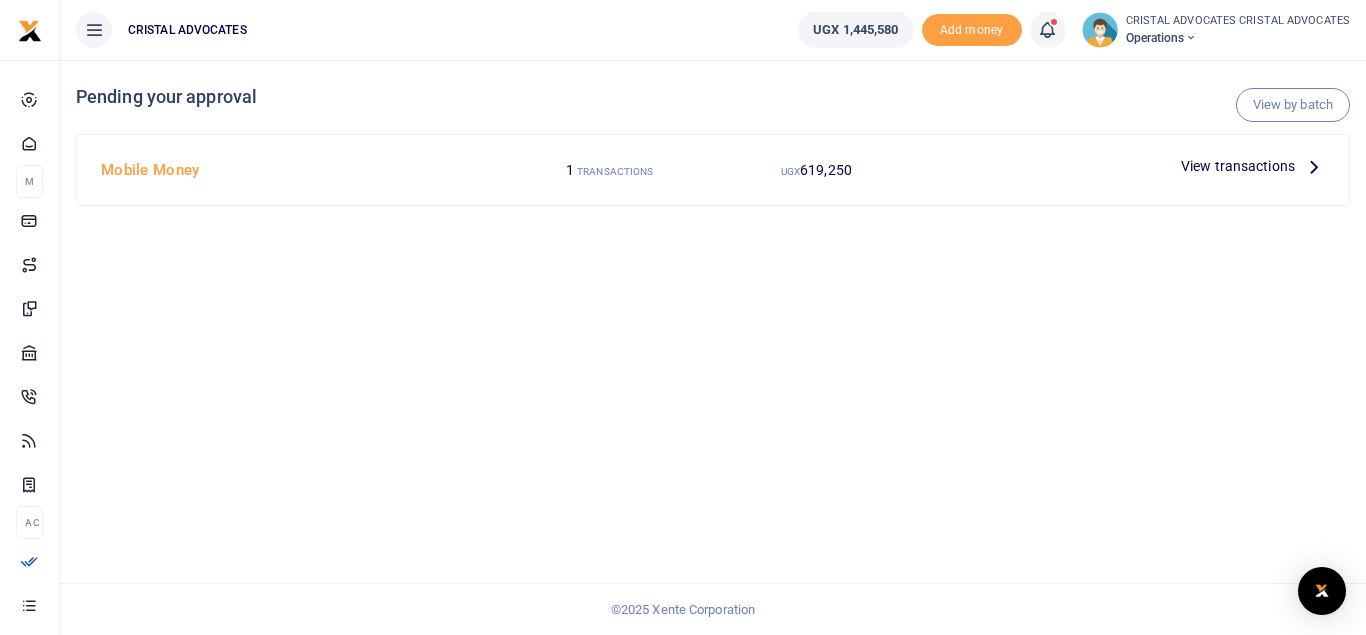 click on "View transactions" at bounding box center [1238, 166] 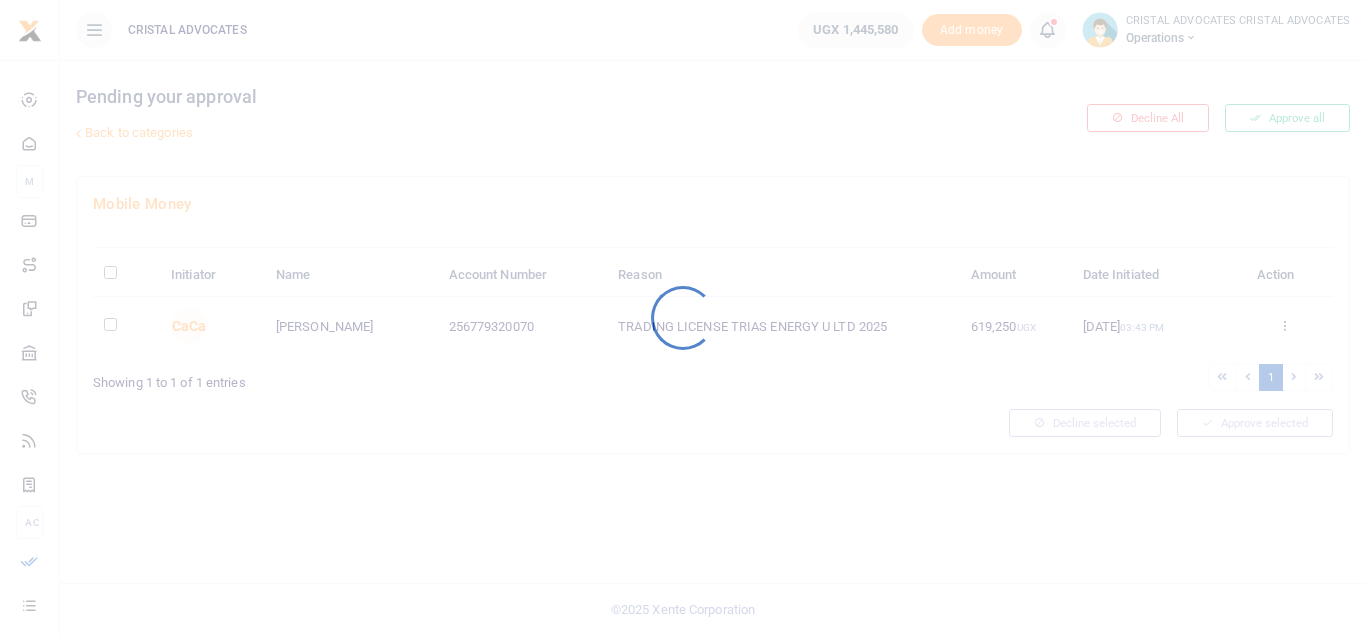 scroll, scrollTop: 0, scrollLeft: 0, axis: both 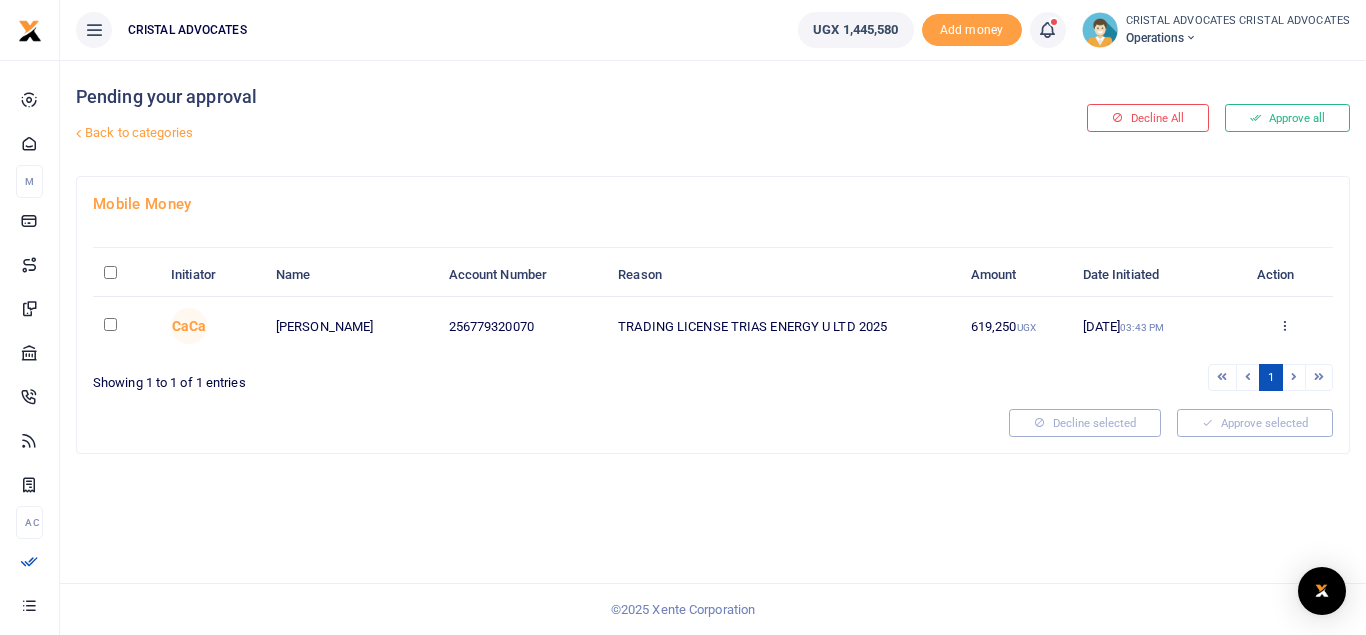 click at bounding box center (110, 272) 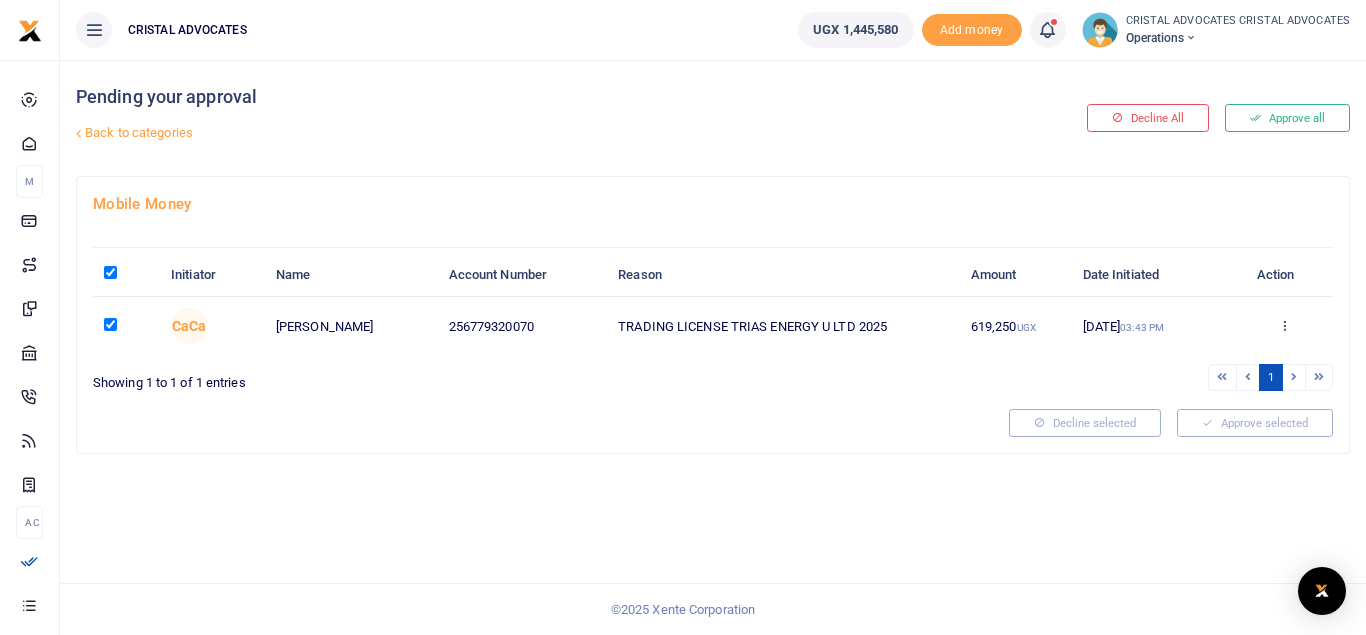 checkbox on "true" 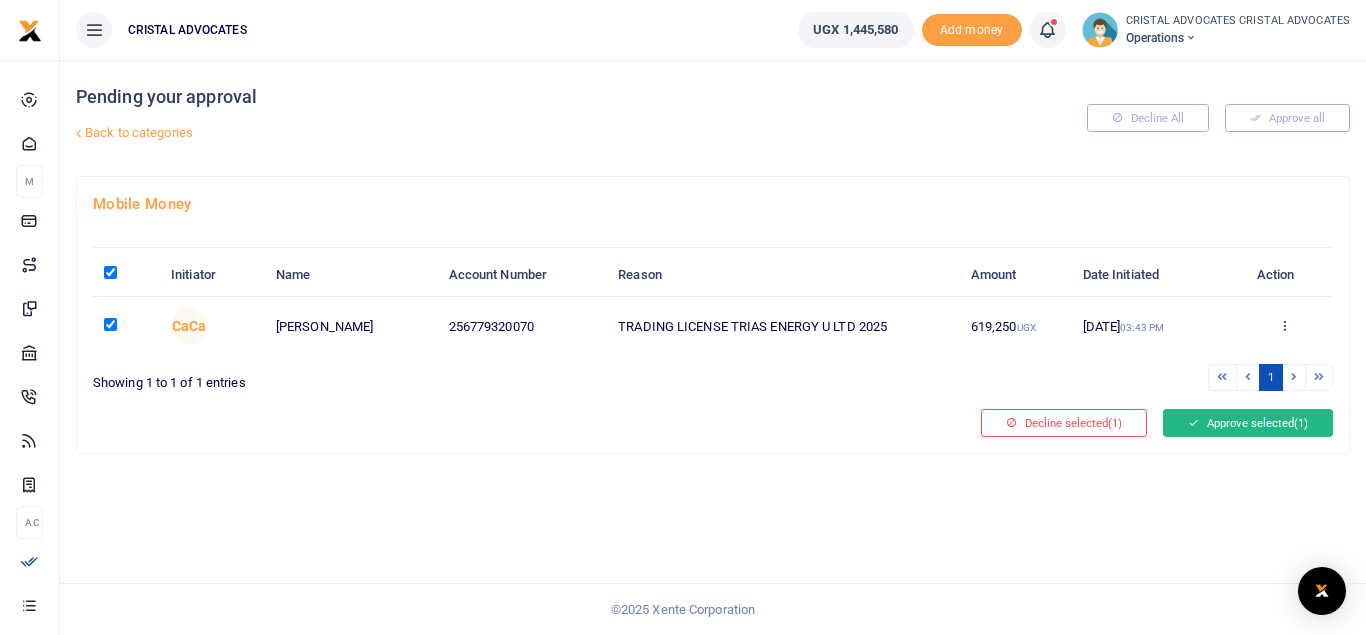 click on "Approve selected  (1)" at bounding box center (1248, 423) 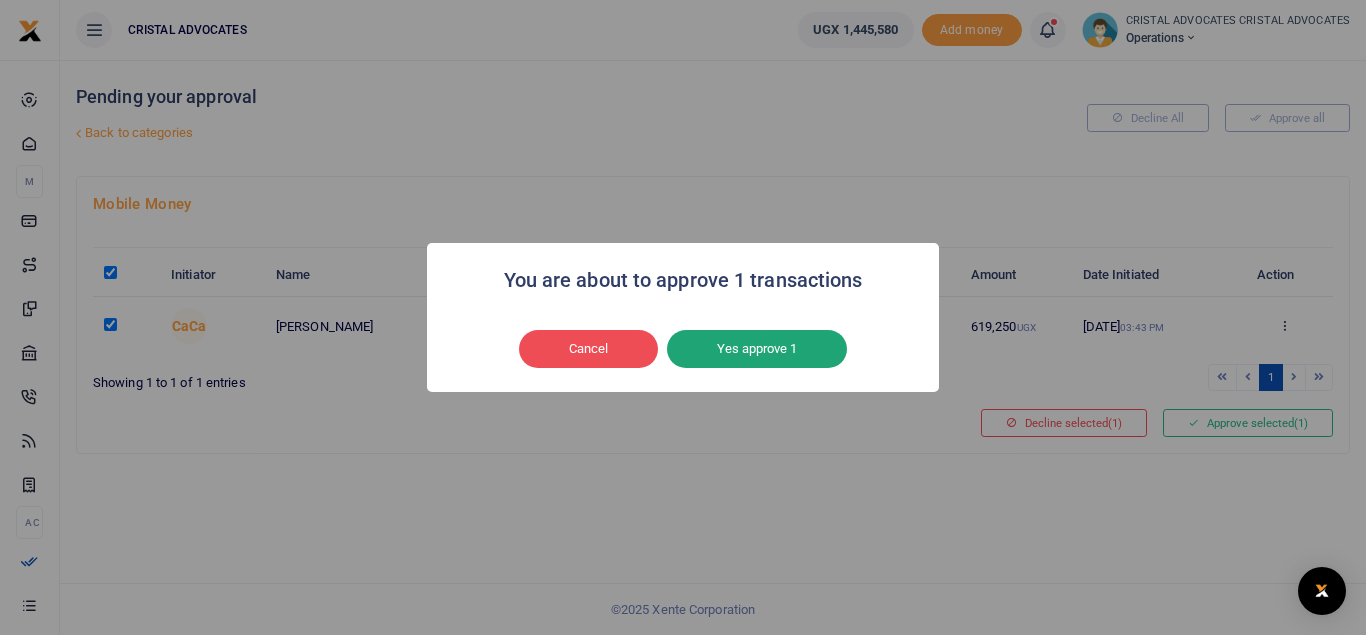 click on "Yes approve 1" at bounding box center [757, 349] 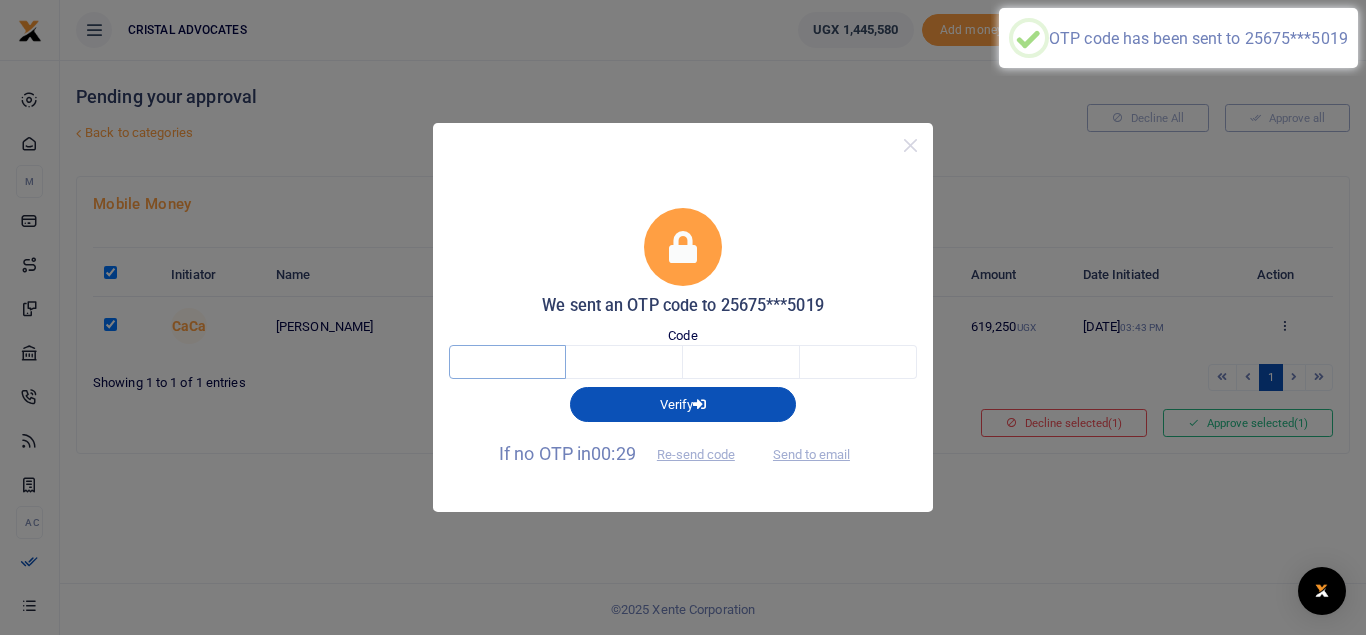 click at bounding box center [507, 362] 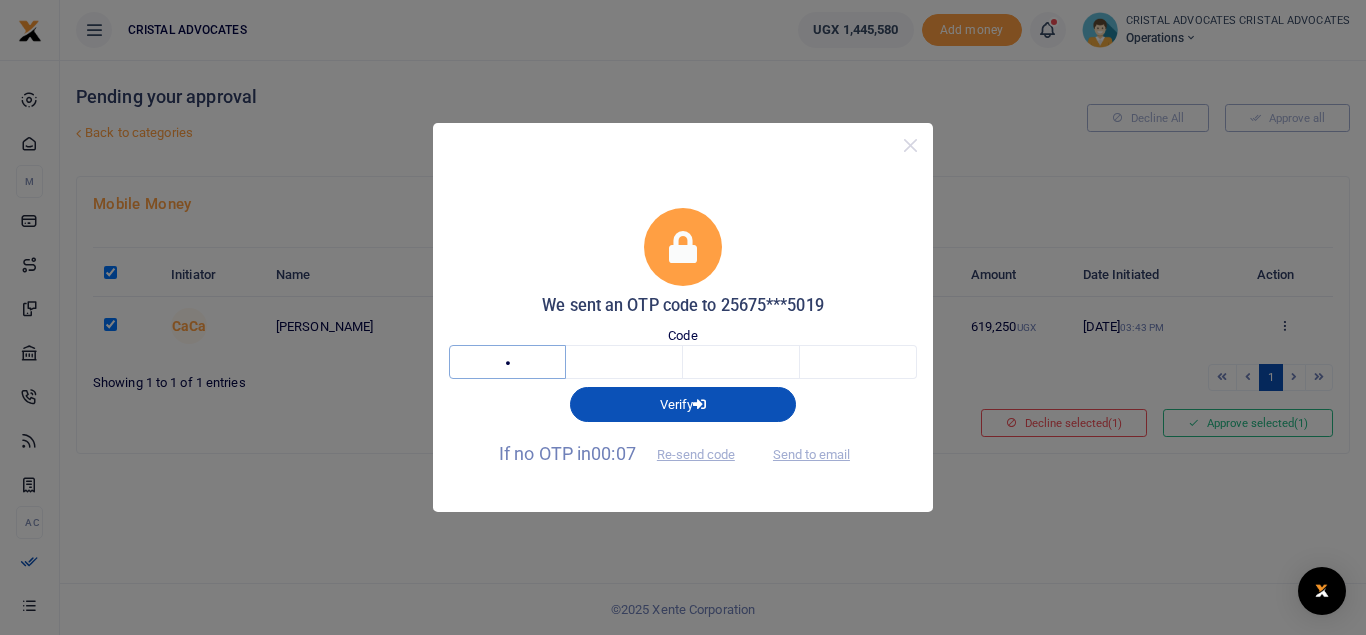 type on "7" 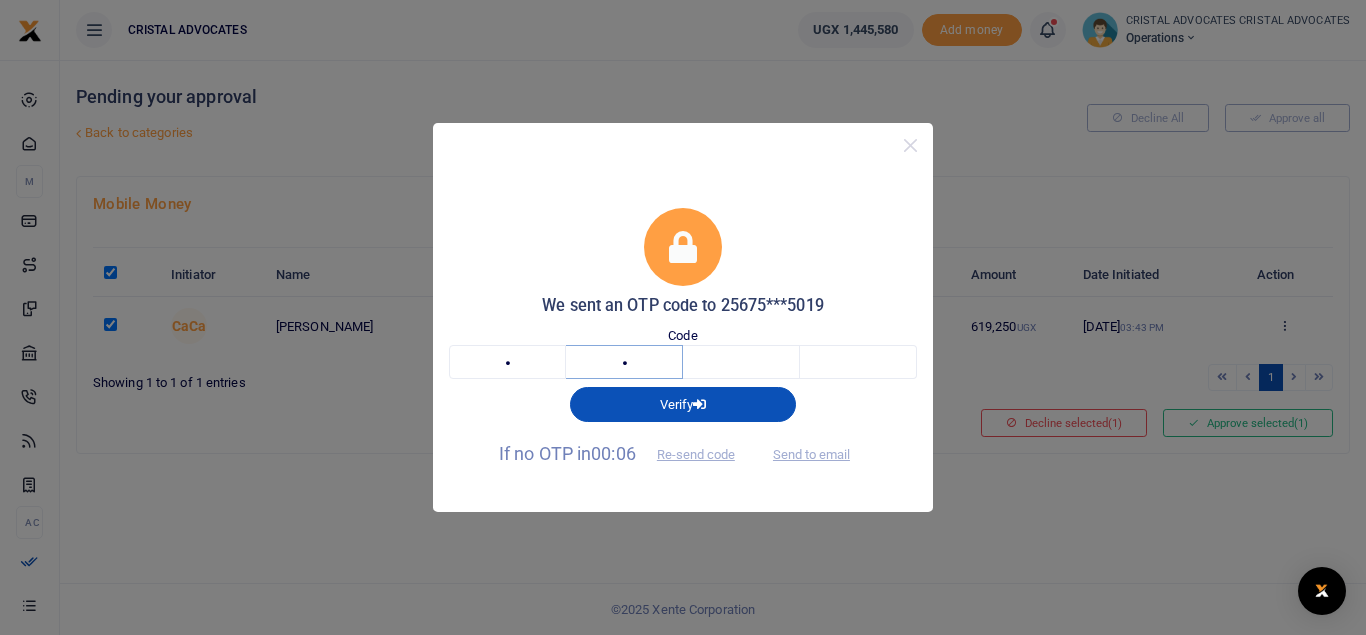 type on "2" 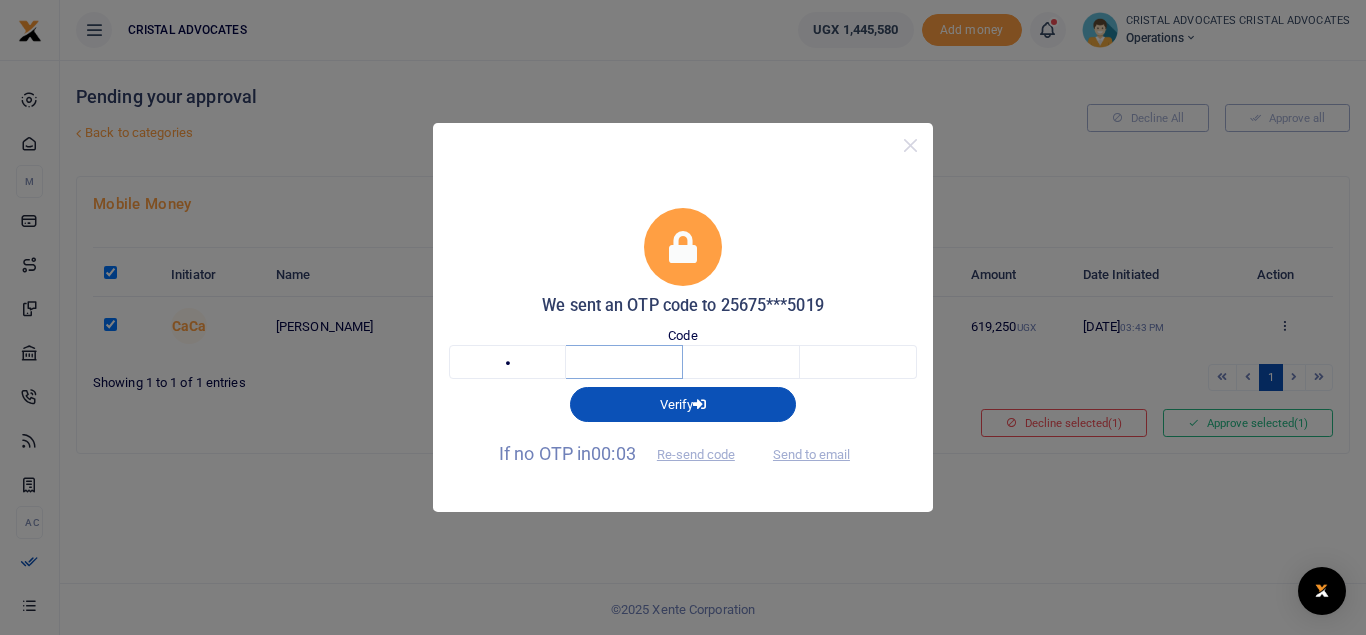 type 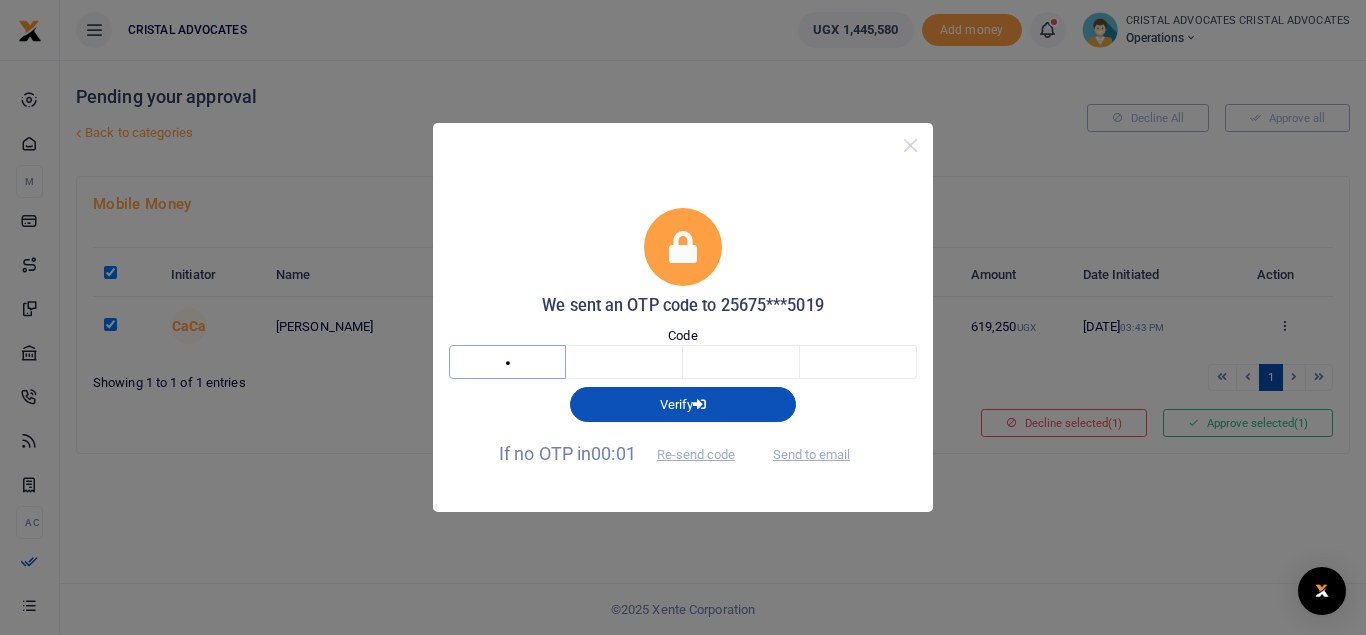 type on "1" 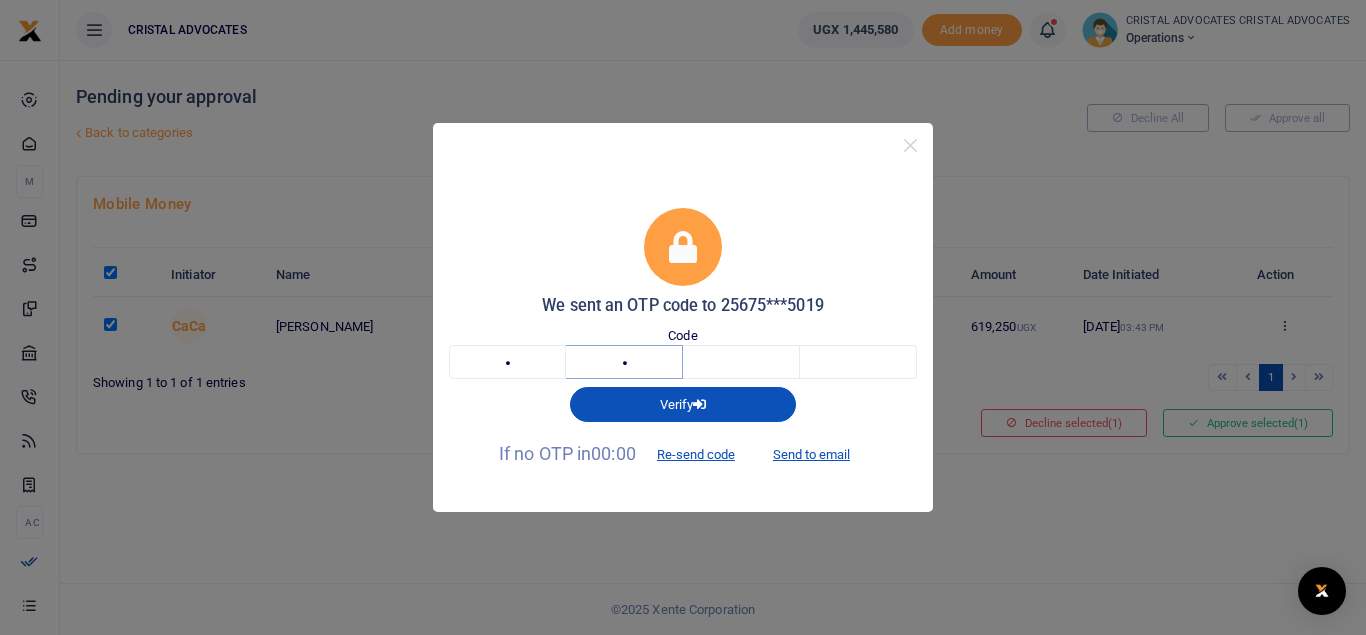 type on "4" 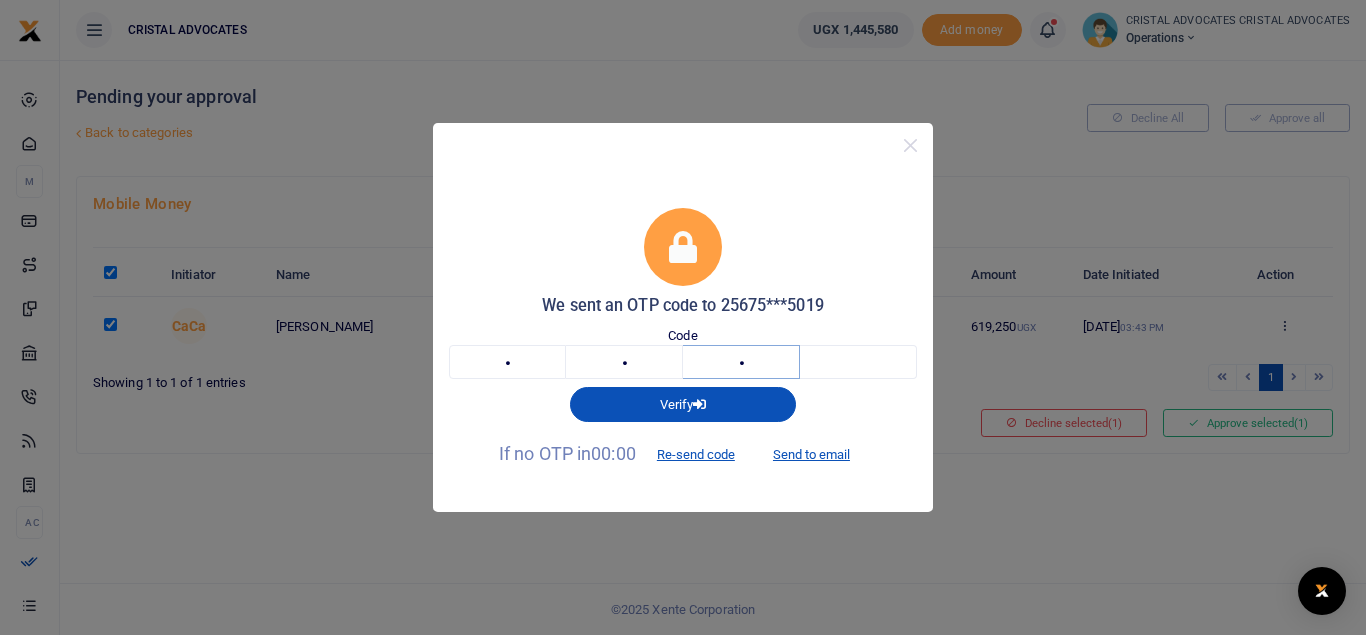 type on "6" 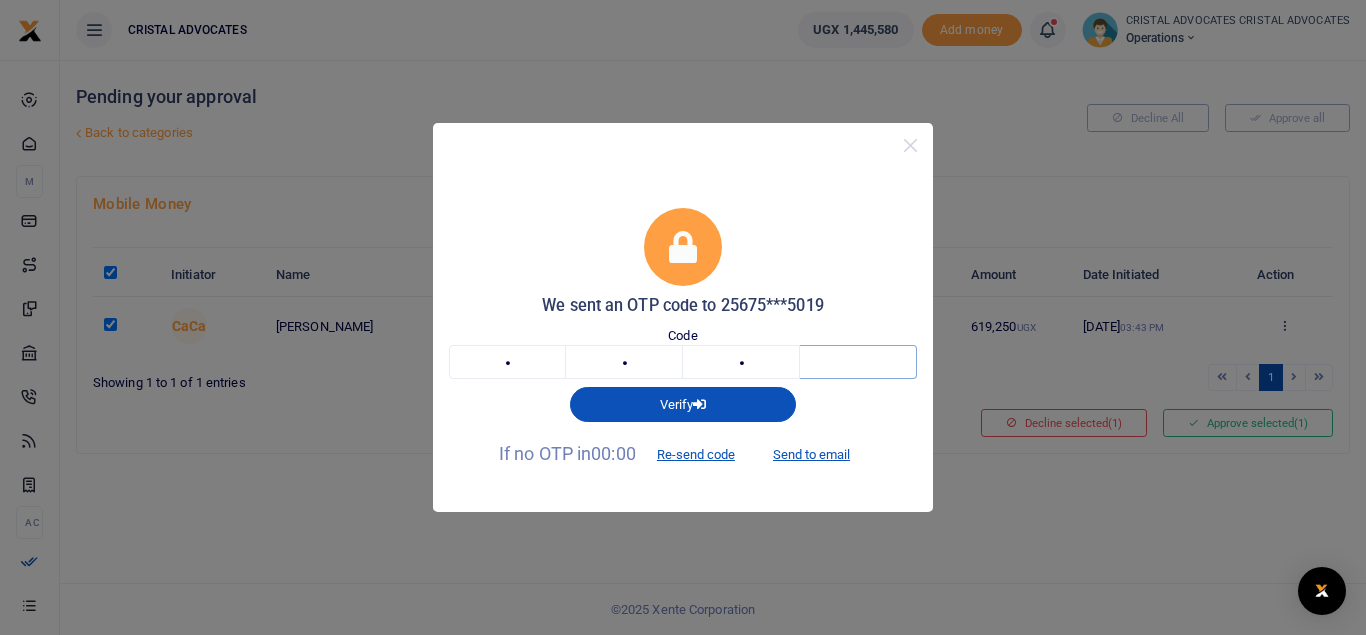 type on "8" 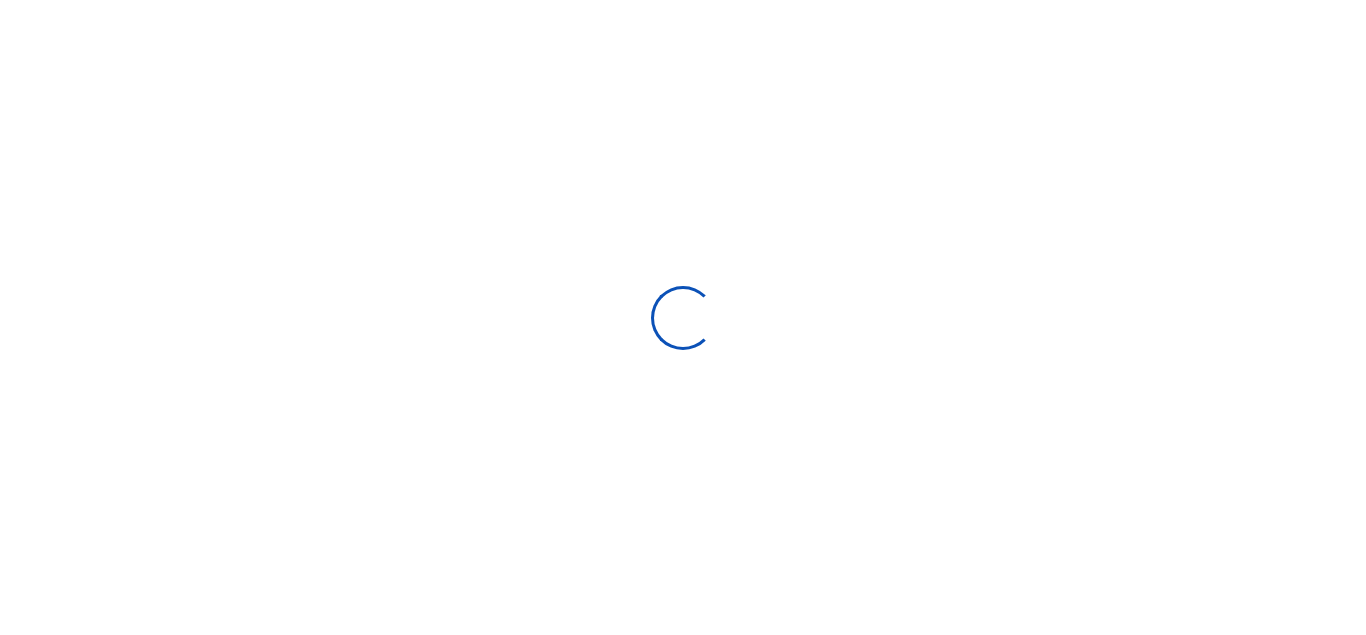 scroll, scrollTop: 0, scrollLeft: 0, axis: both 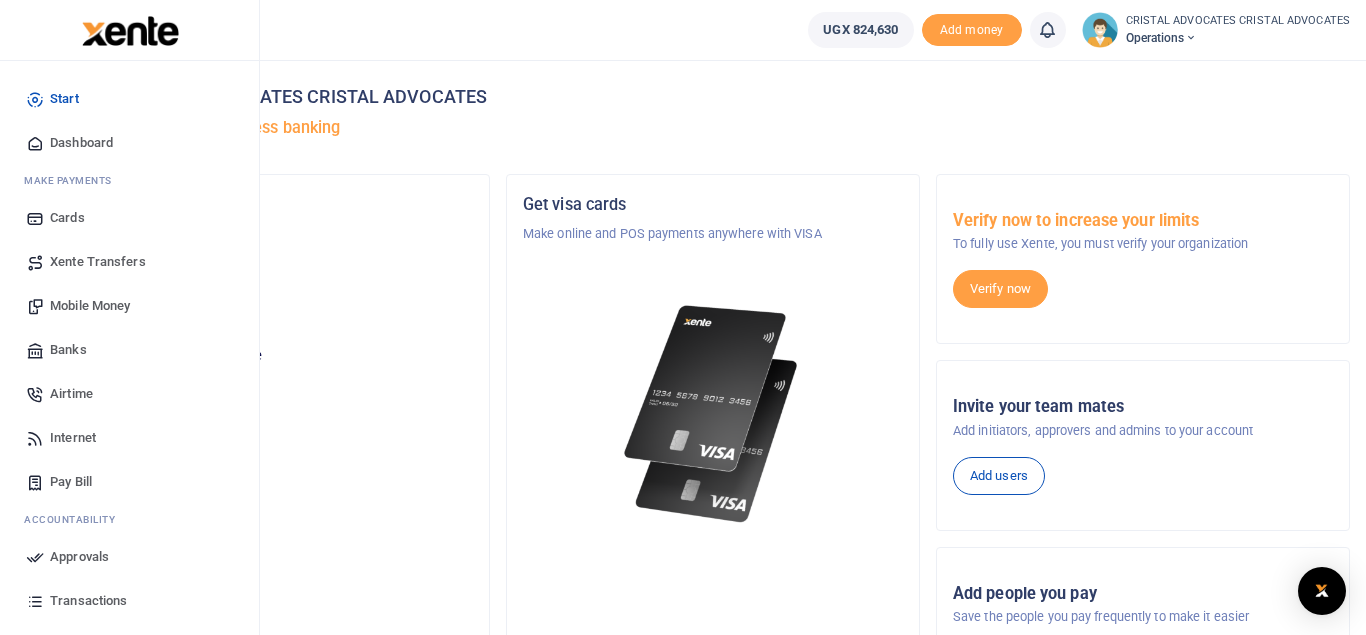 click on "Mobile Money" at bounding box center [90, 306] 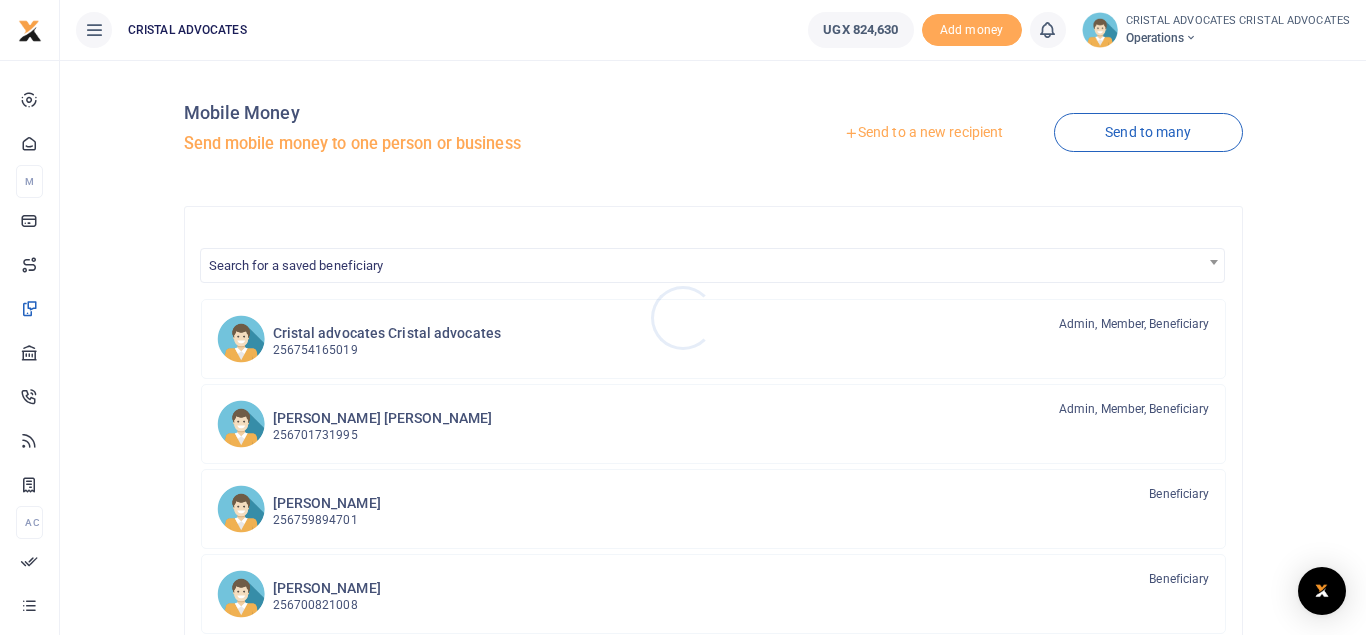 scroll, scrollTop: 0, scrollLeft: 0, axis: both 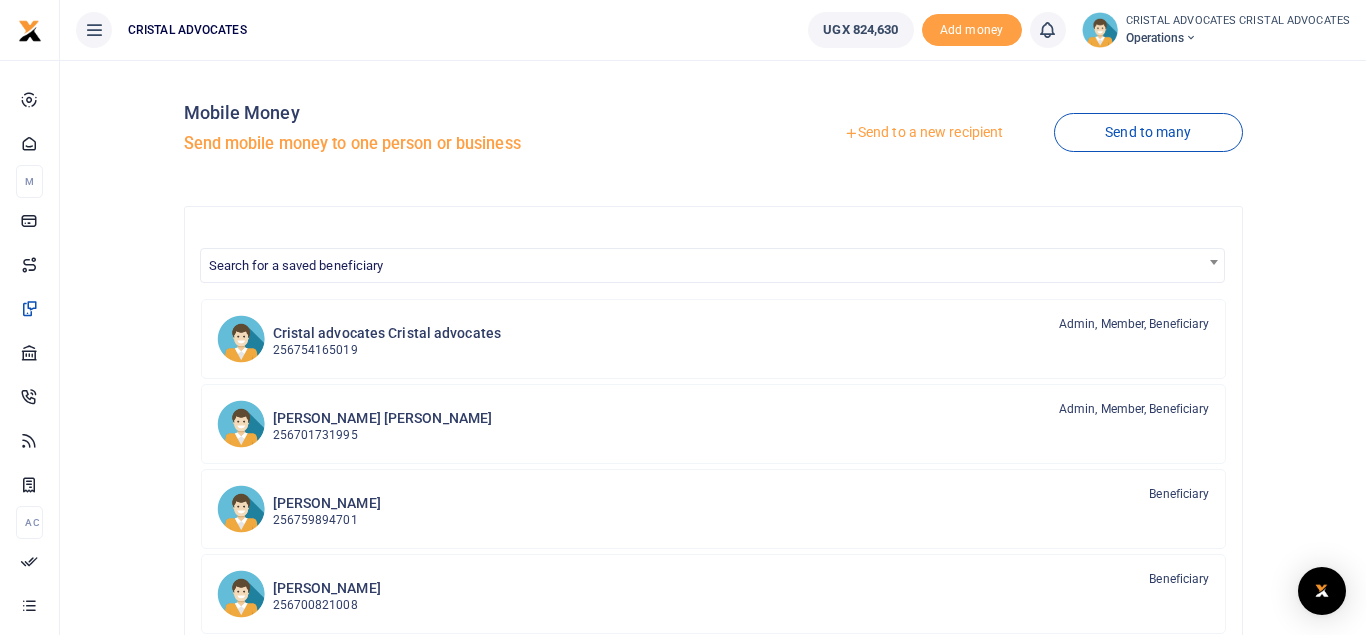 click on "Send to a new recipient" at bounding box center (923, 133) 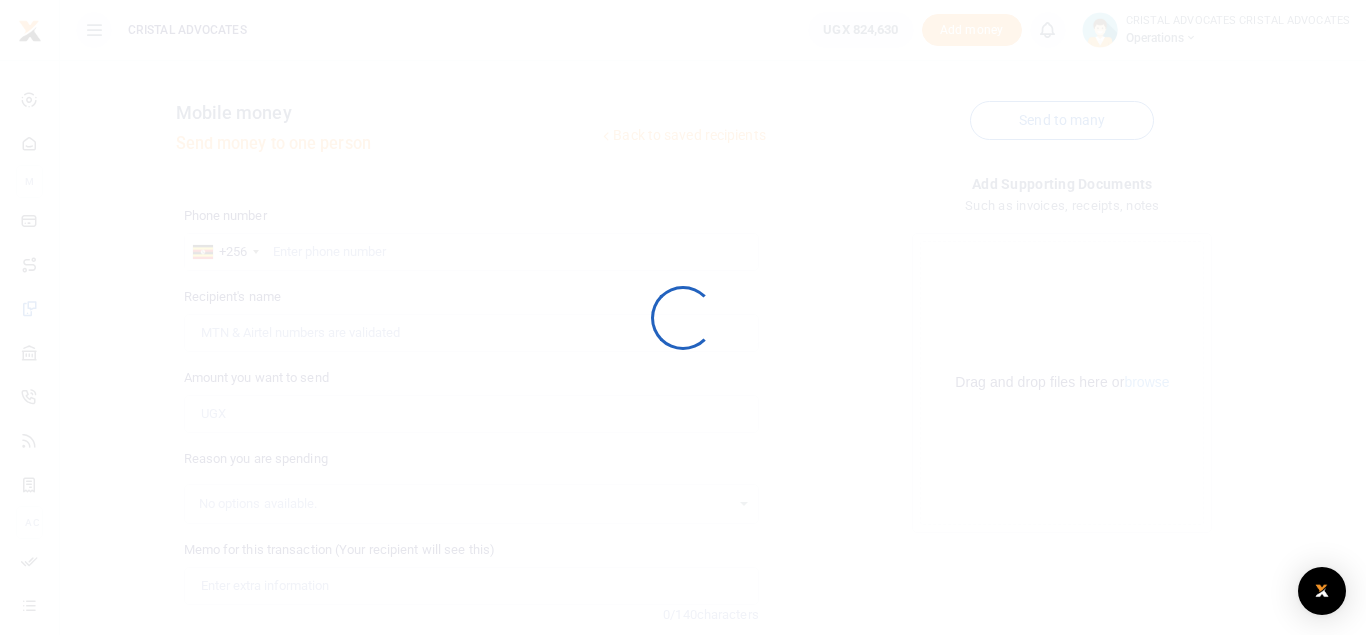 scroll, scrollTop: 0, scrollLeft: 0, axis: both 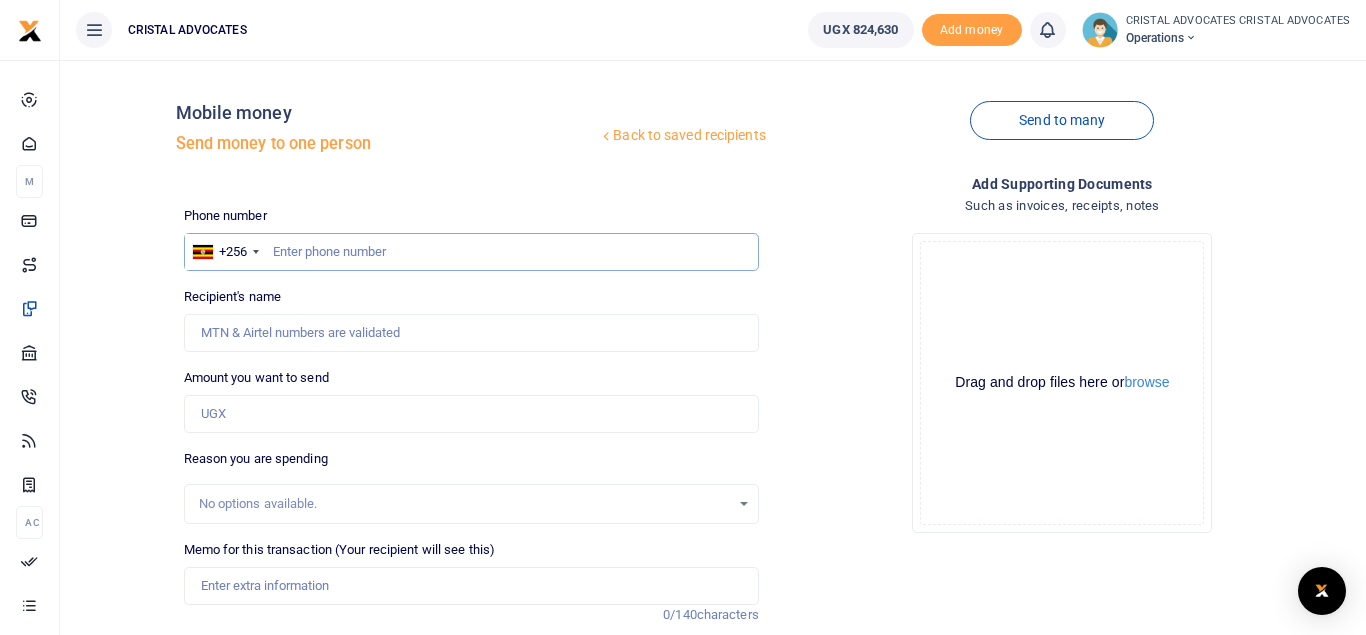 click at bounding box center [471, 252] 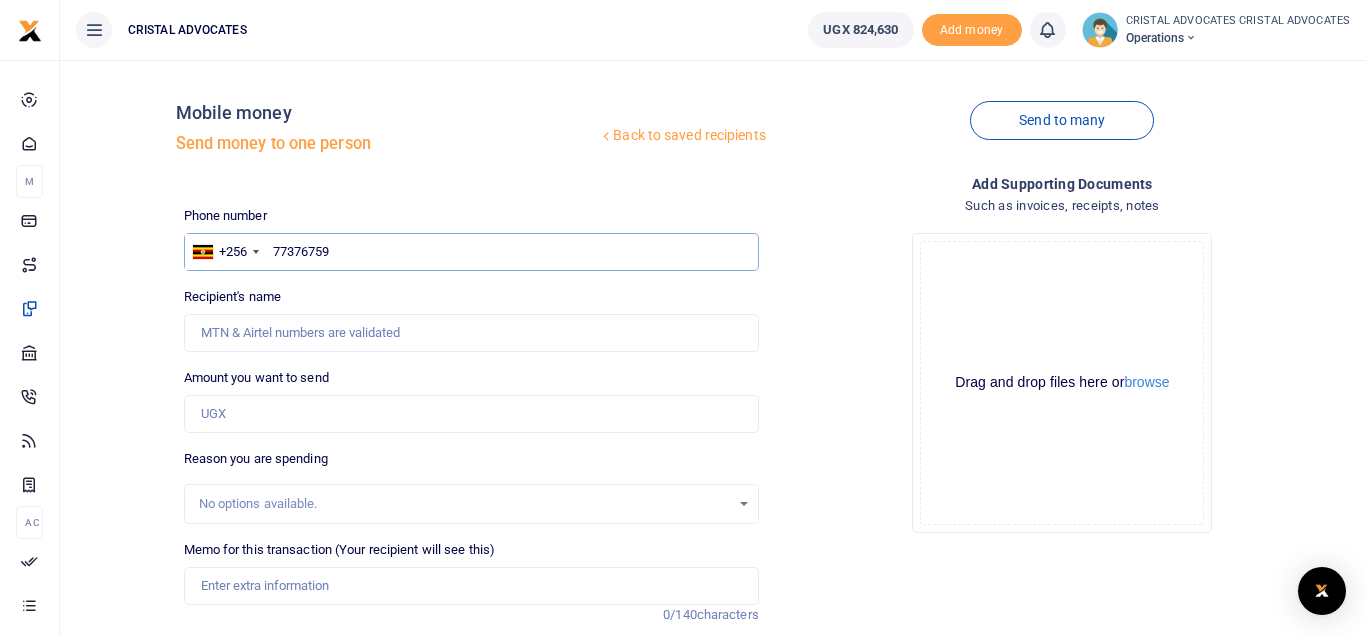 type on "773767592" 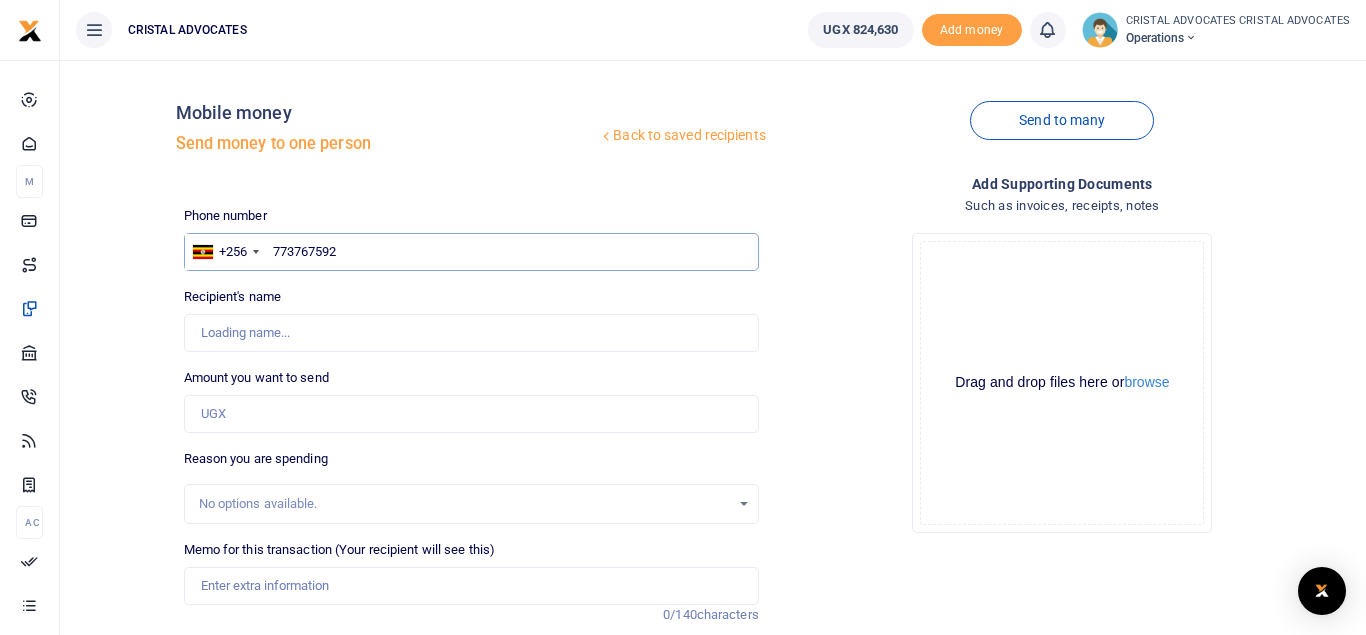 type on "Simon Peter Senkungu" 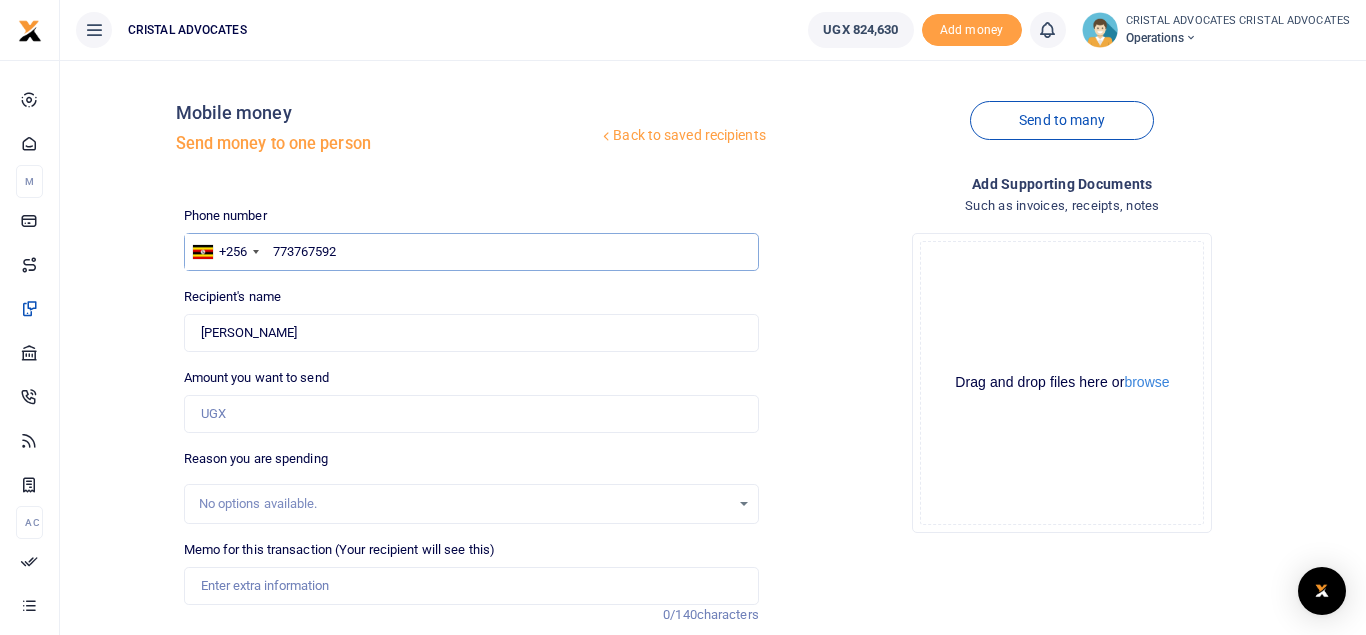 type on "773767592" 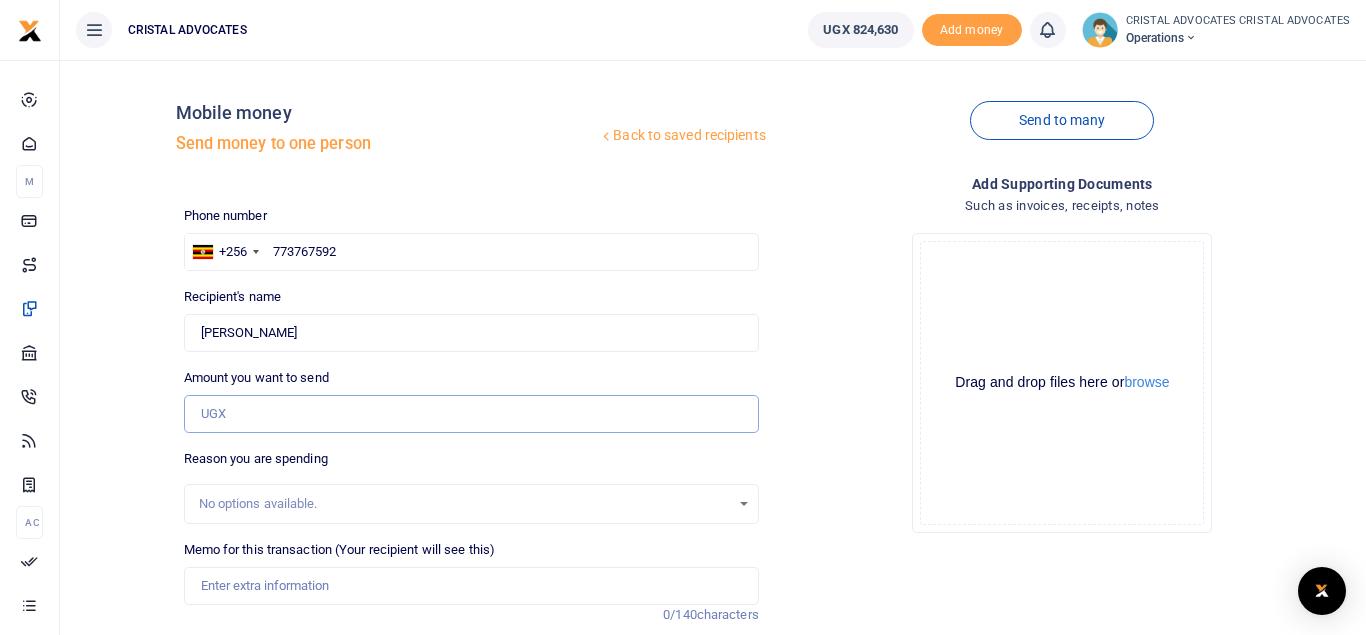 click on "Amount you want to send" at bounding box center (471, 414) 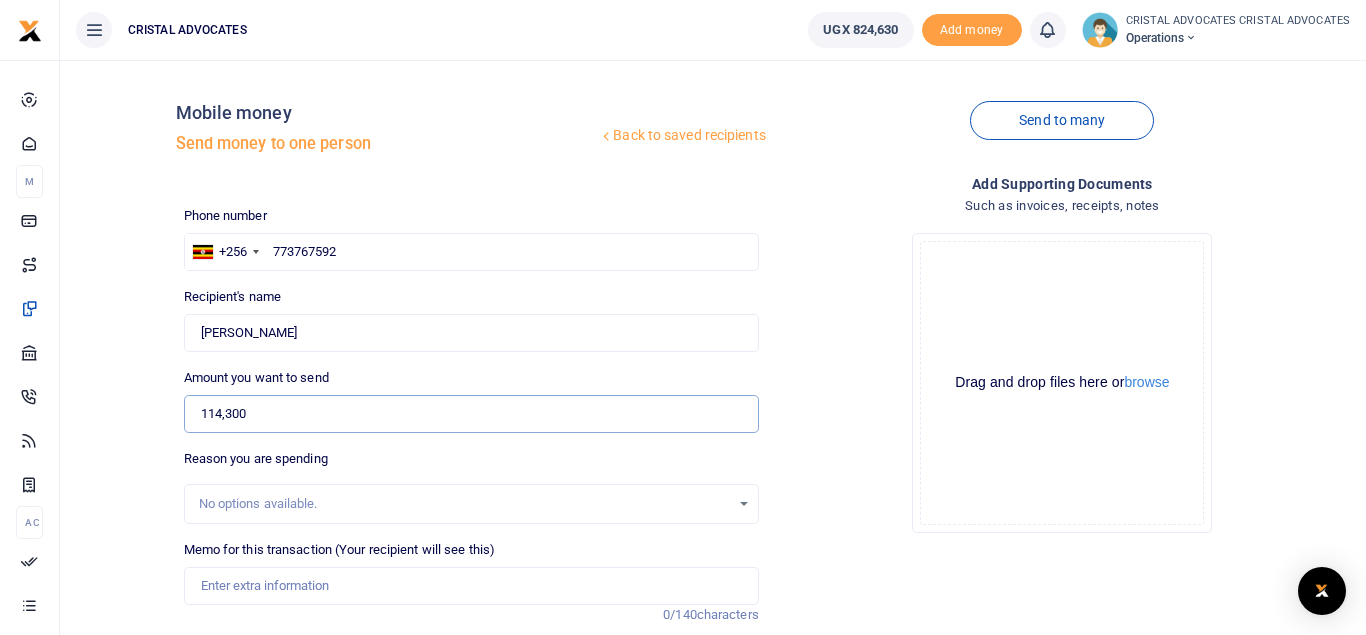 type on "114,300" 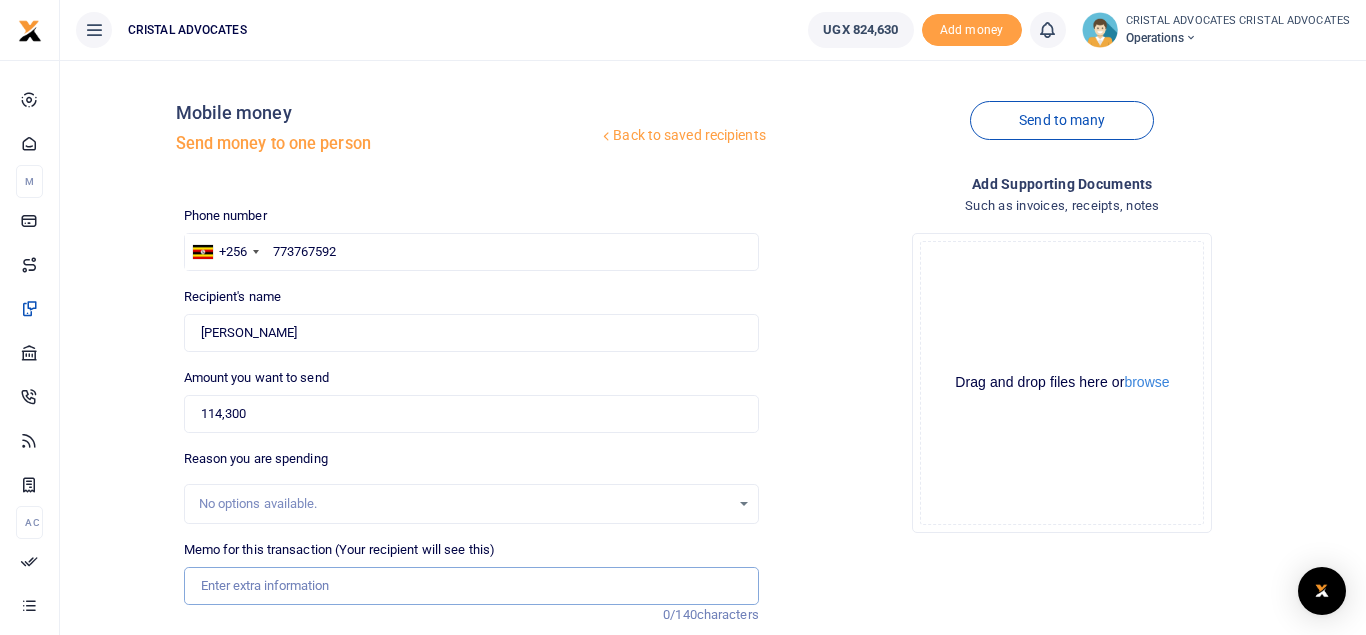 click on "Memo for this transaction (Your recipient will see this)" at bounding box center [471, 586] 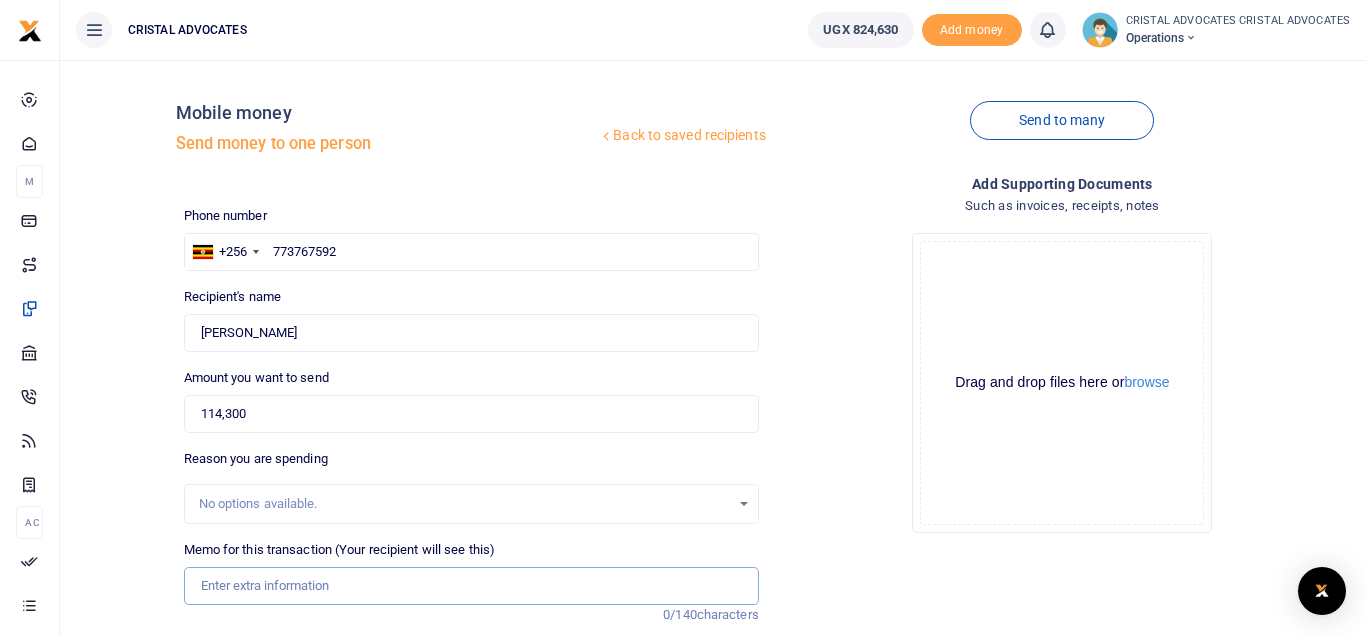 paste on "Filing fees of an execution application (90,000/-) bank charges, Commissioning 7 copies of an affidavit in an execution application in NIC V" 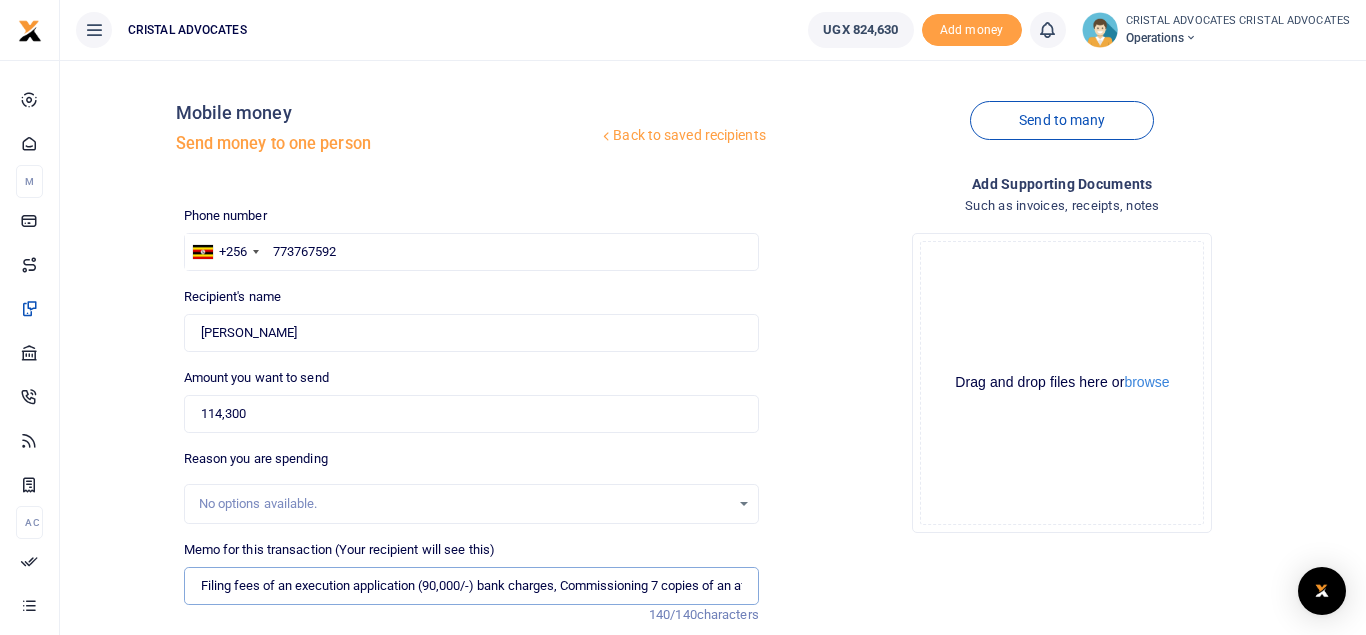 scroll, scrollTop: 0, scrollLeft: 255, axis: horizontal 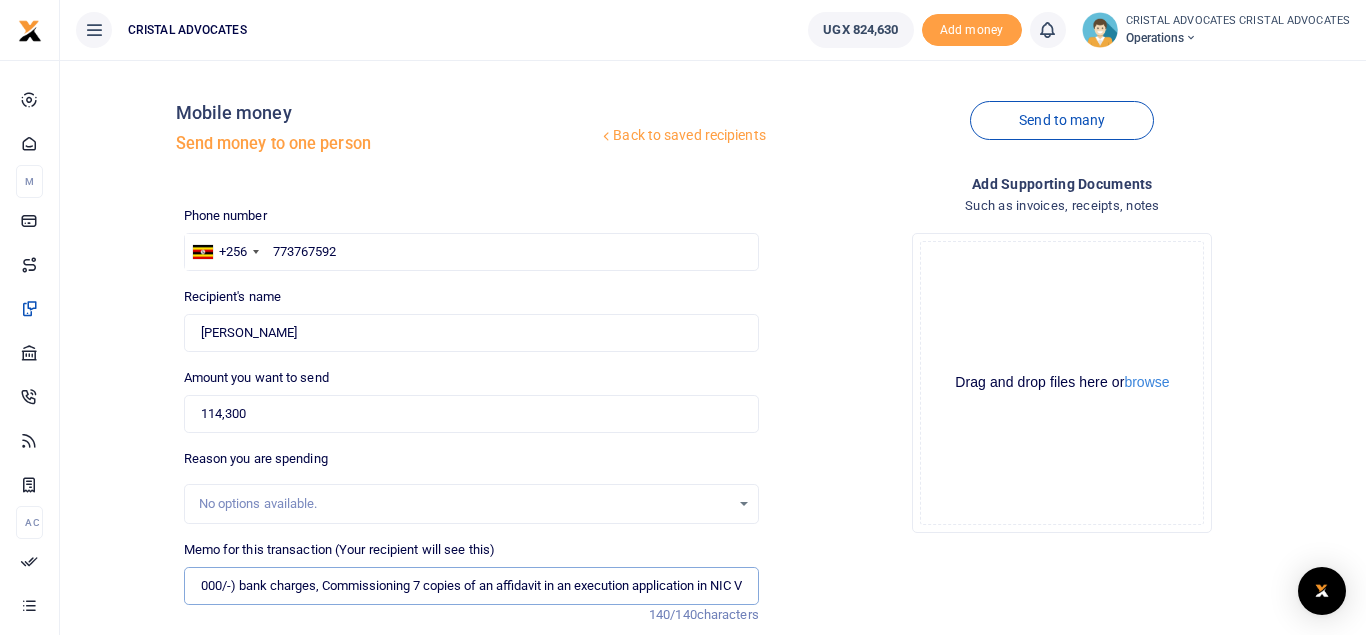 click on "Filing fees of an execution application (90,000/-) bank charges, Commissioning 7 copies of an affidavit in an execution application in NIC V" at bounding box center (471, 586) 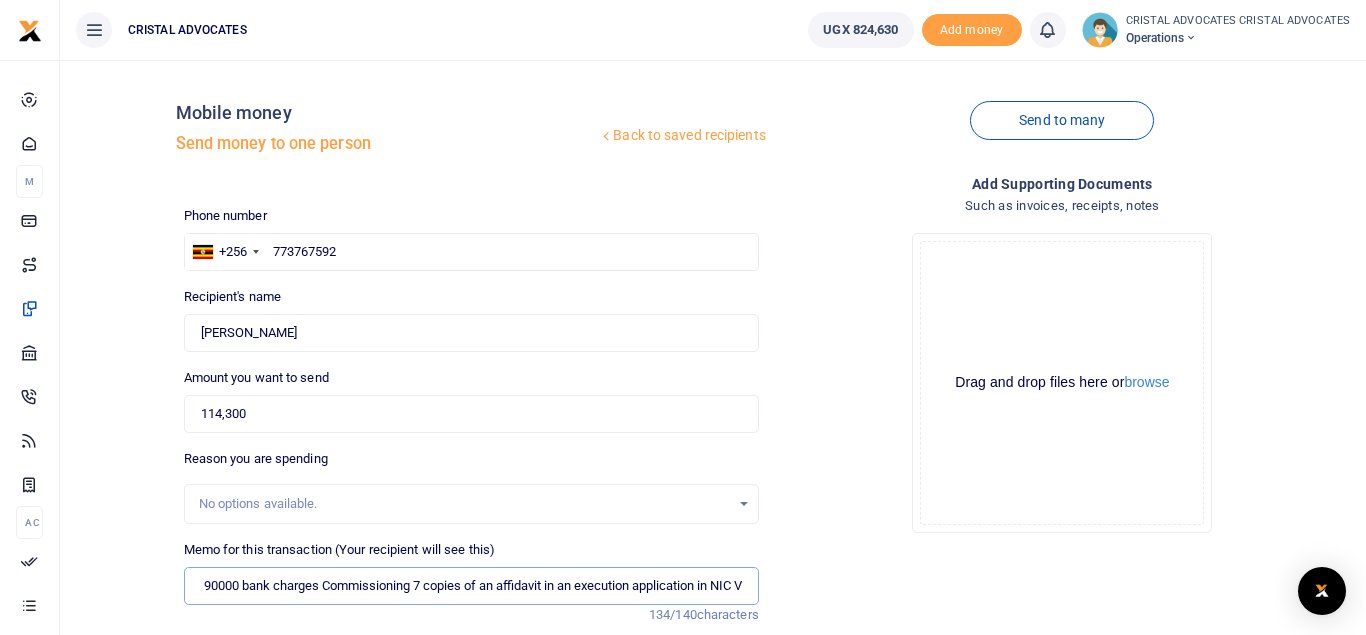 scroll, scrollTop: 0, scrollLeft: 232, axis: horizontal 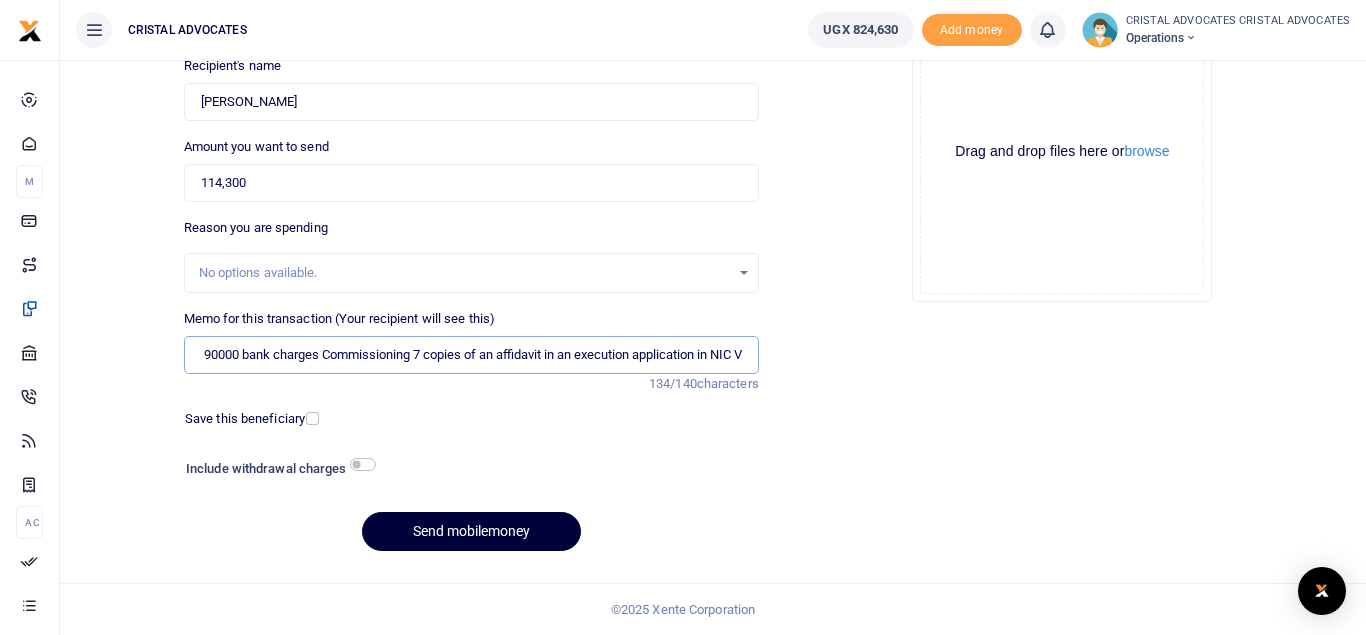 type on "Filing fees of an execution application 90000 bank charges Commissioning 7 copies of an affidavit in an execution application in NIC V" 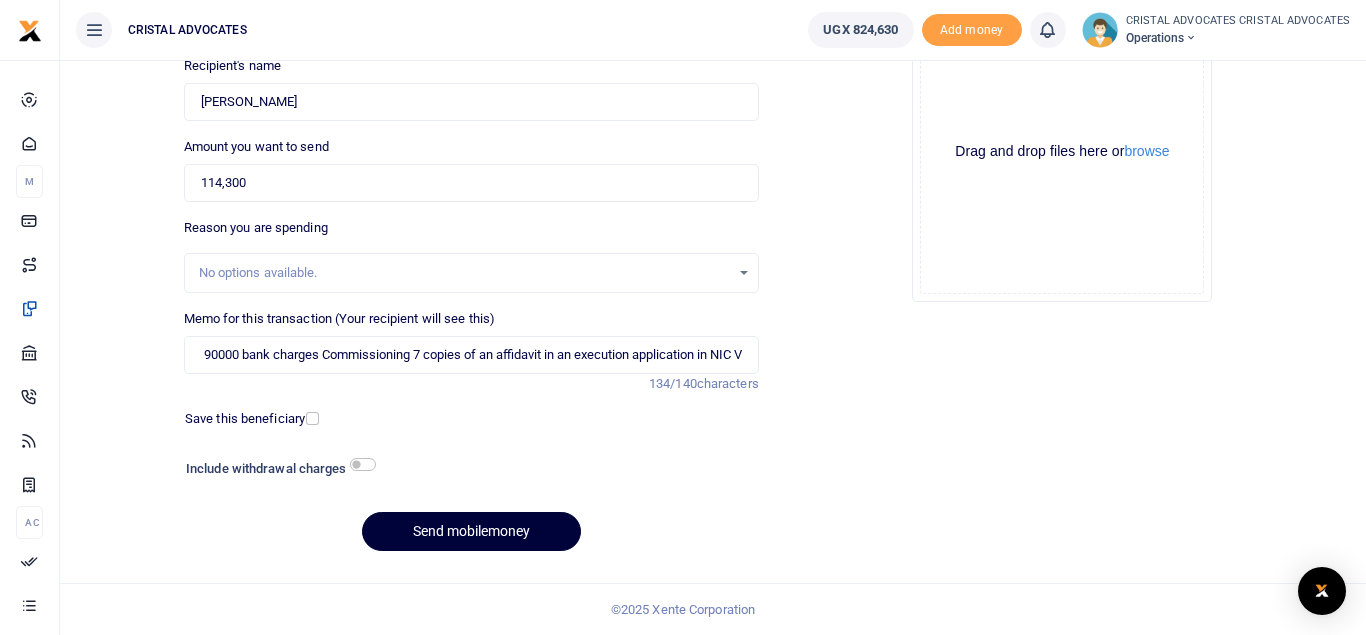 click on "Send mobilemoney" at bounding box center [471, 531] 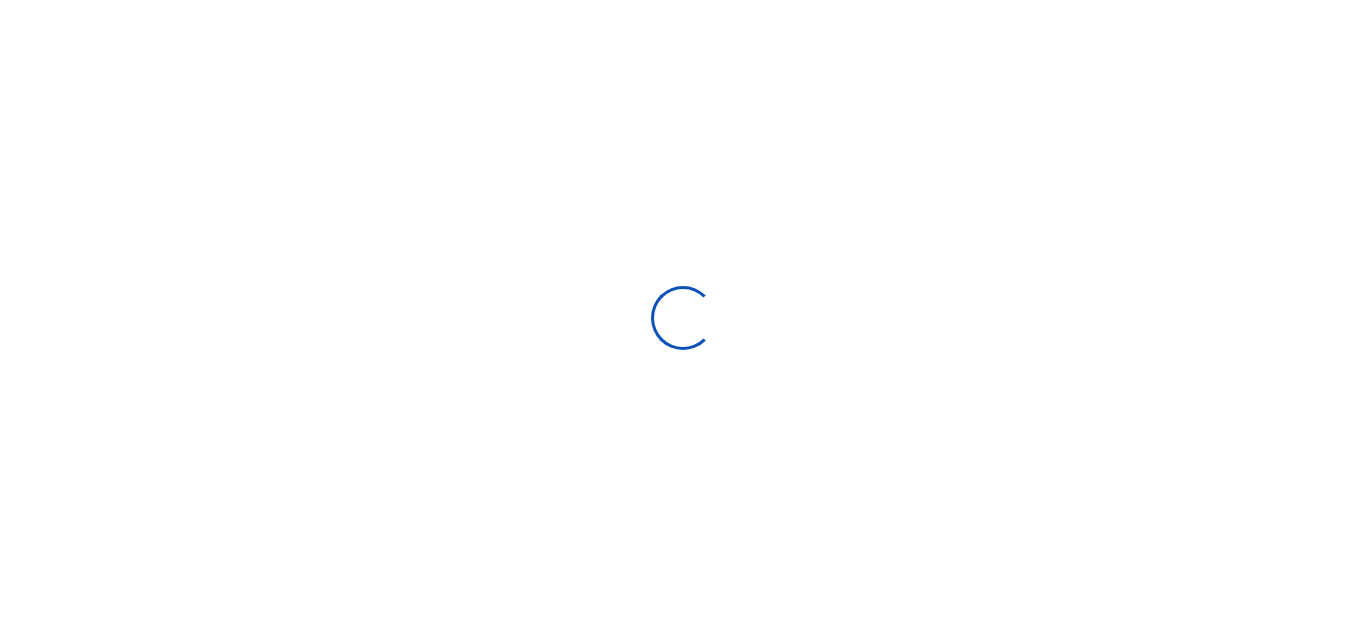 scroll, scrollTop: 0, scrollLeft: 0, axis: both 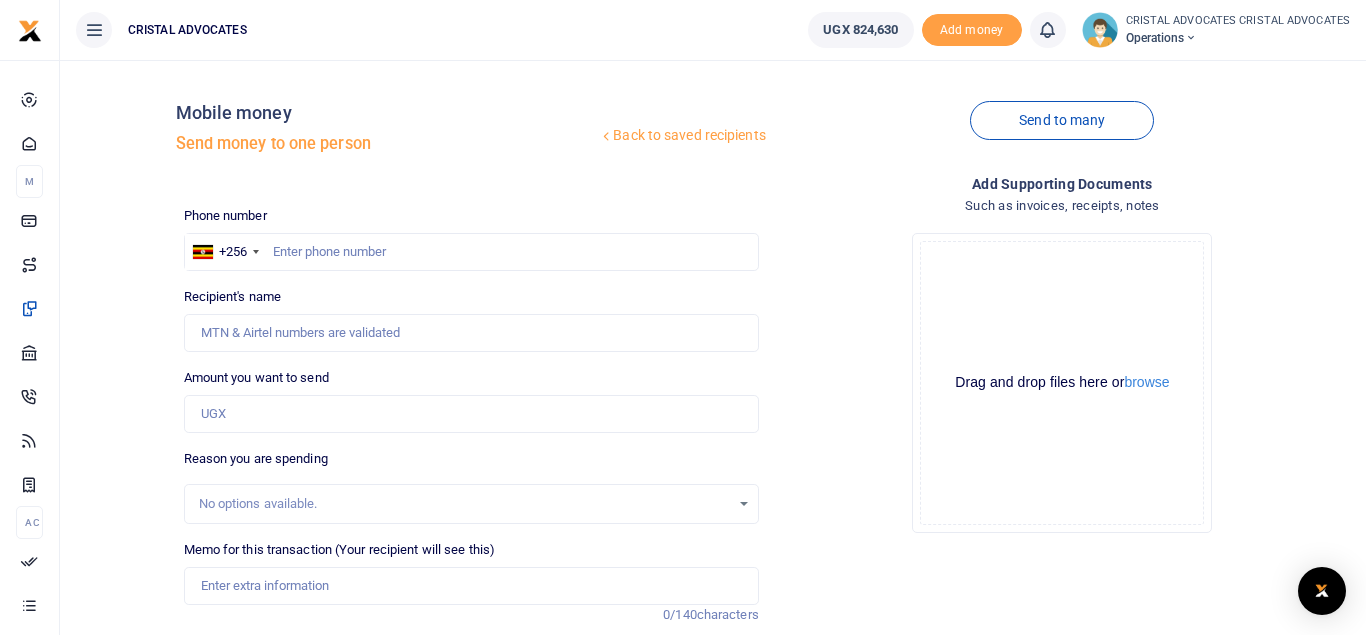 click at bounding box center [1047, 30] 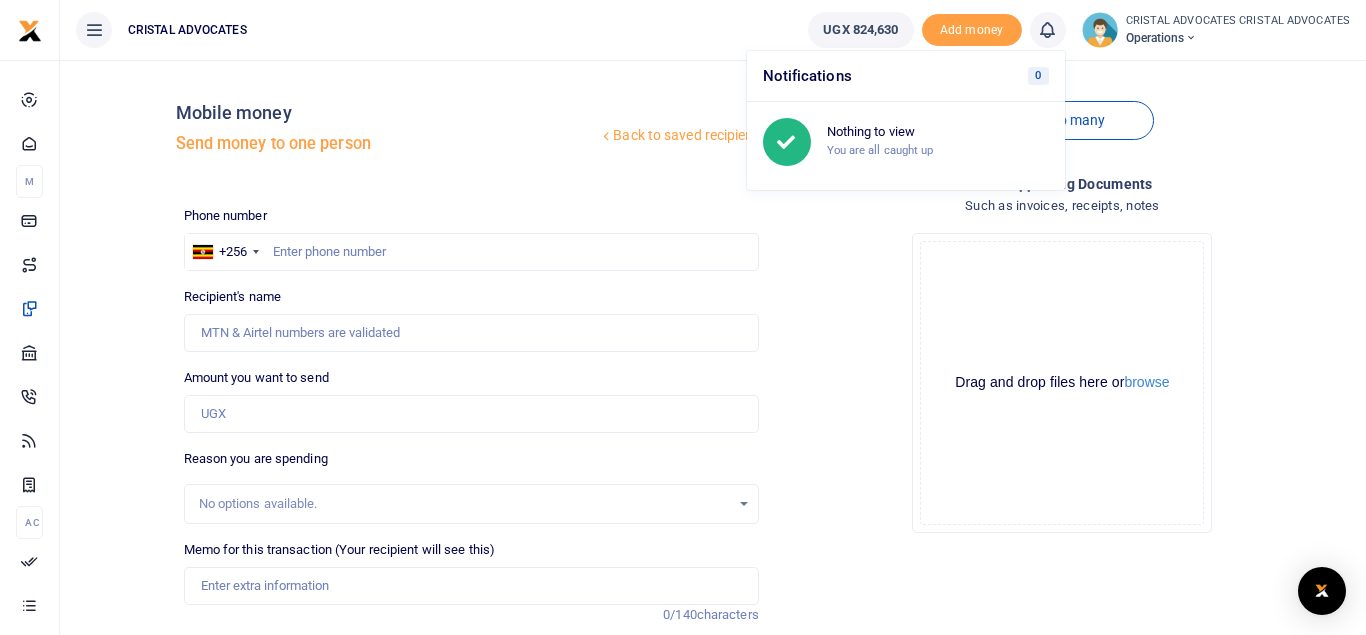 click at bounding box center (1047, 30) 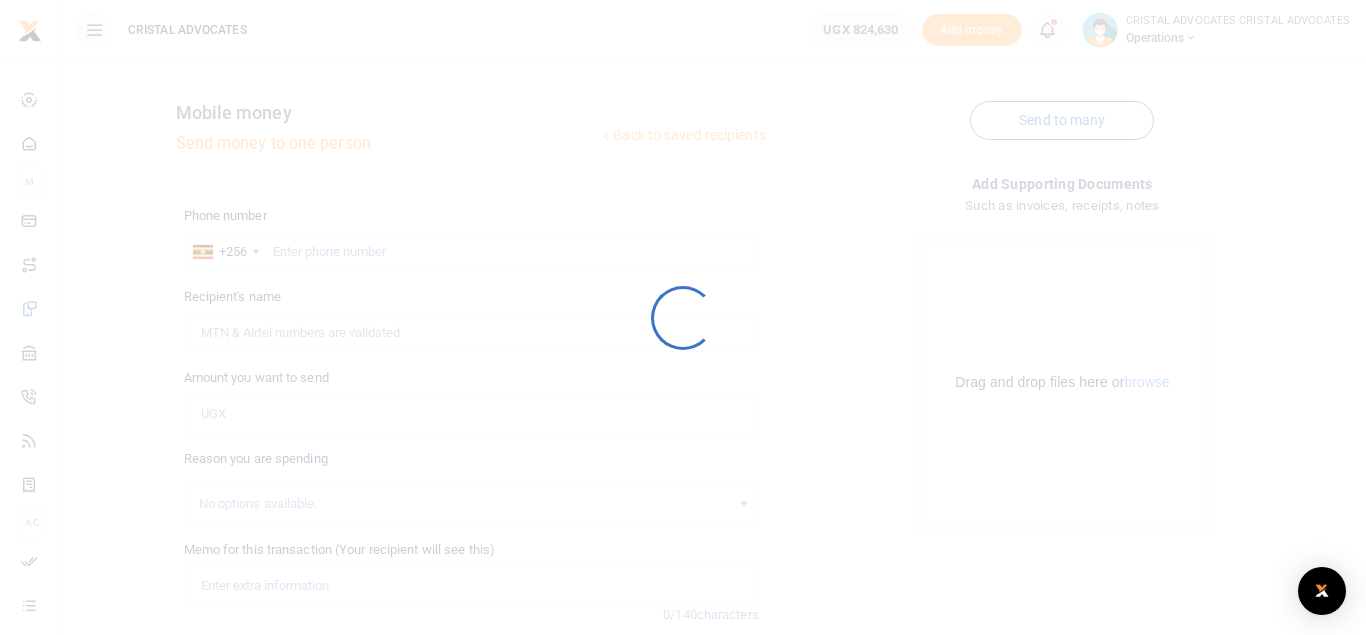 scroll, scrollTop: 0, scrollLeft: 0, axis: both 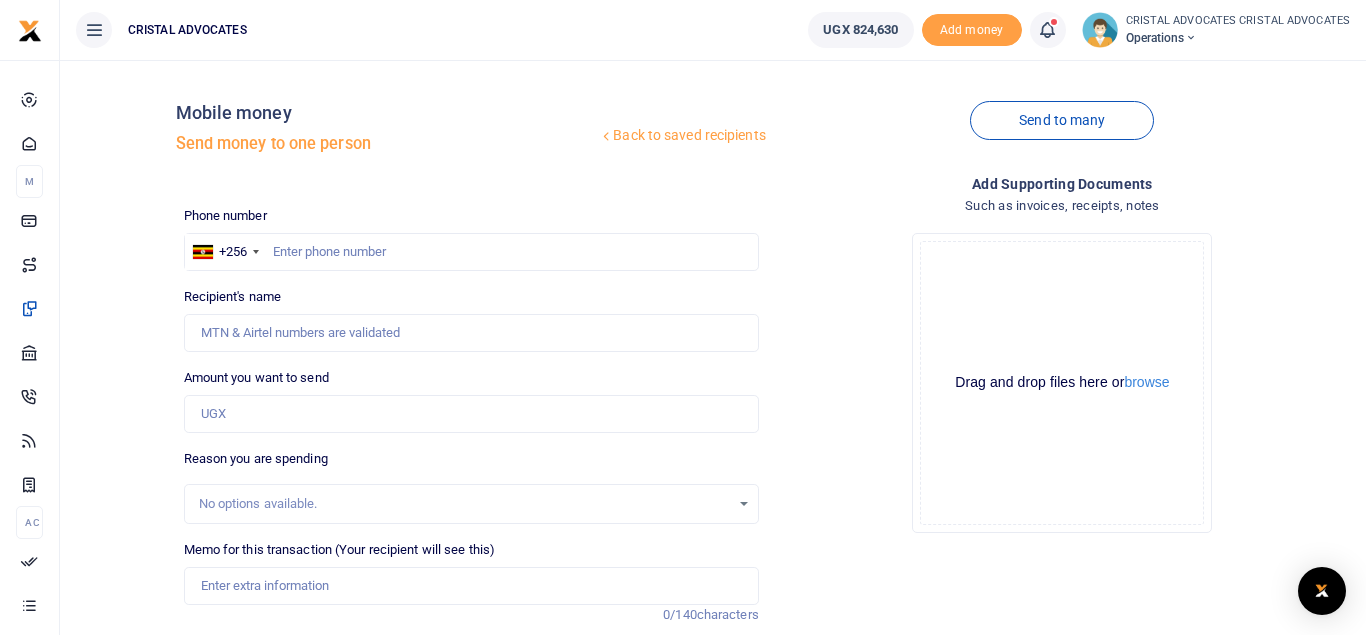 click at bounding box center [1047, 30] 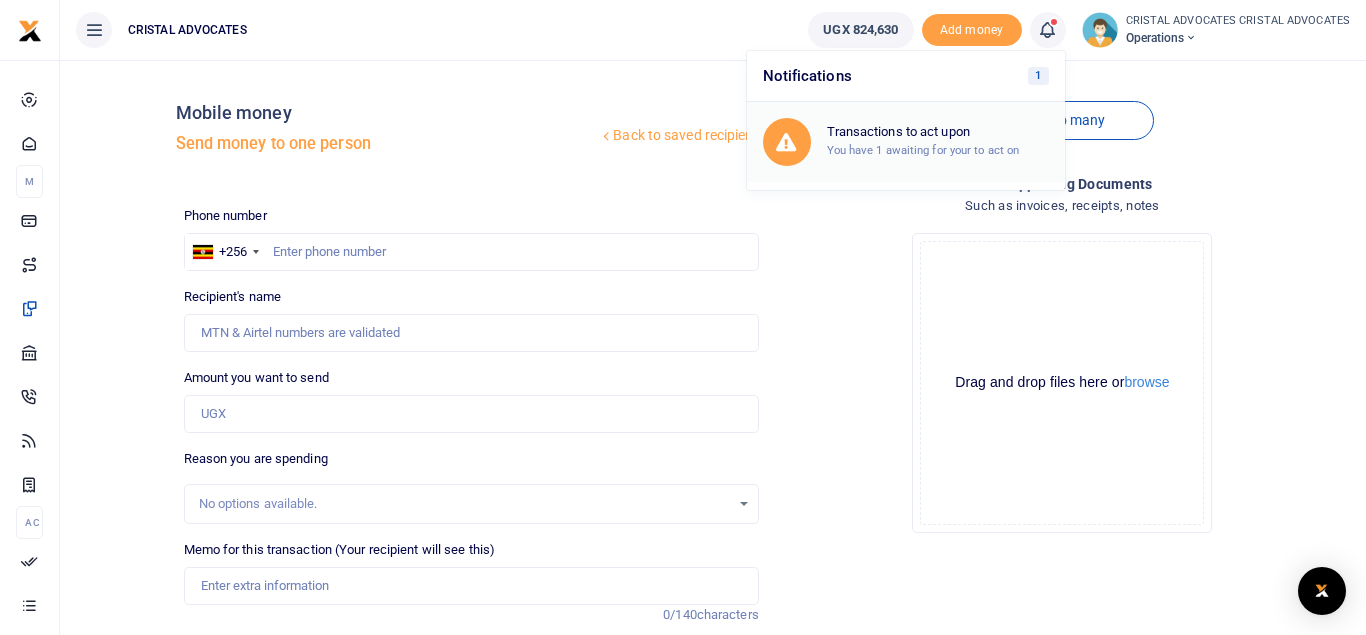 click on "Transactions to act upon
You have 1 awaiting for your to act on" at bounding box center (906, 142) 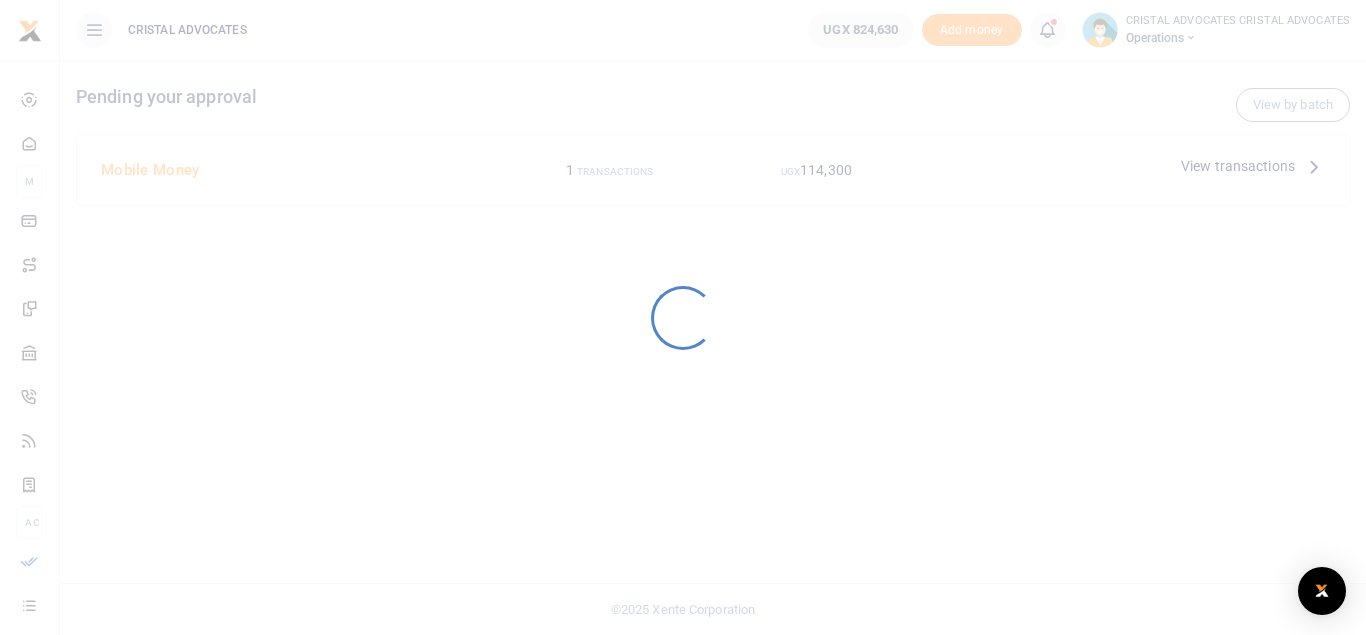 scroll, scrollTop: 0, scrollLeft: 0, axis: both 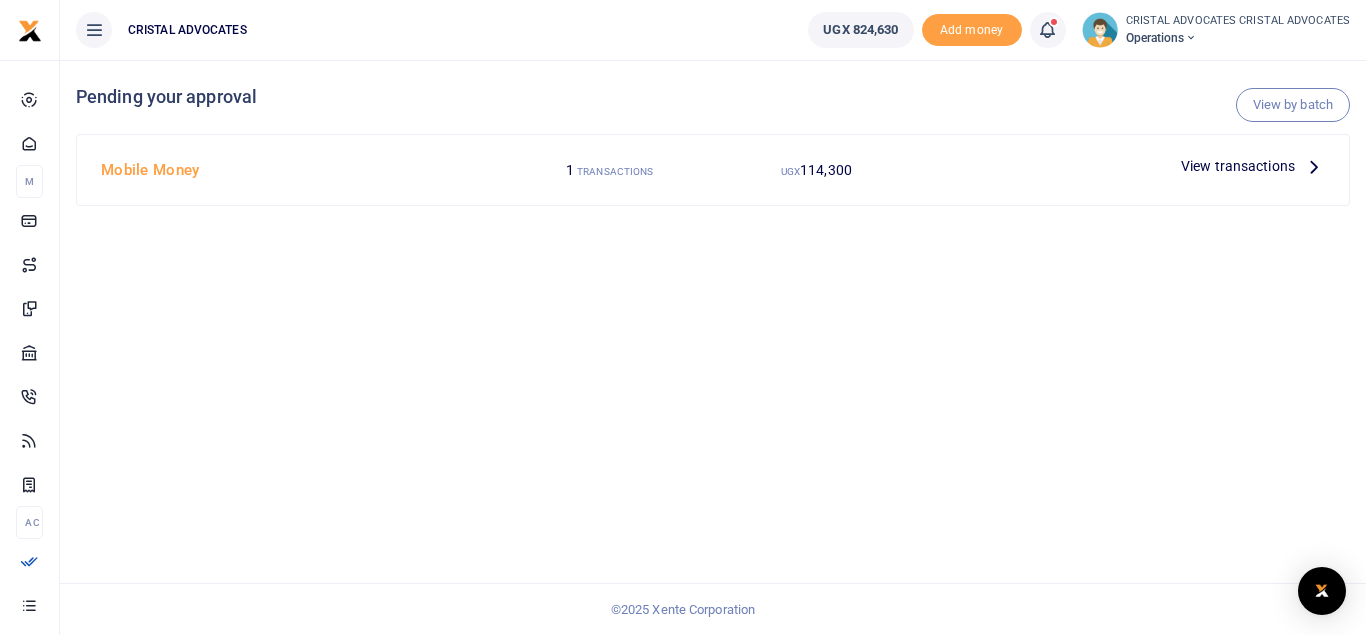 click at bounding box center [683, 317] 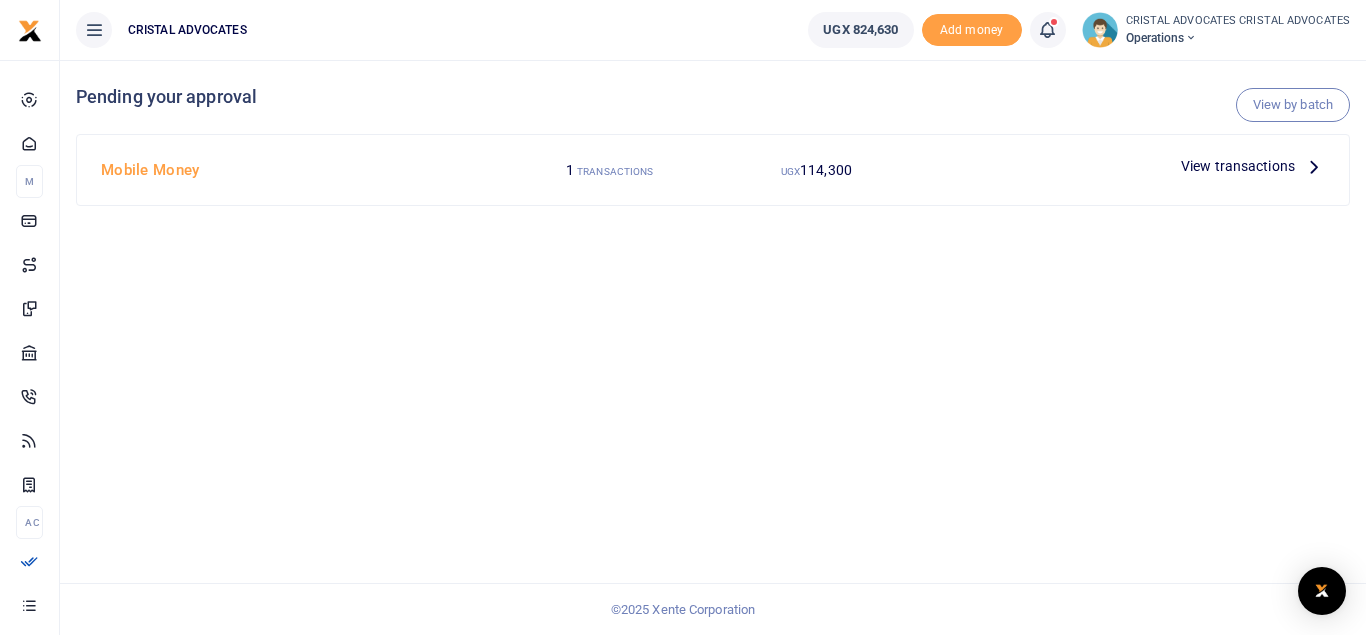 click on "View transactions" at bounding box center (1238, 166) 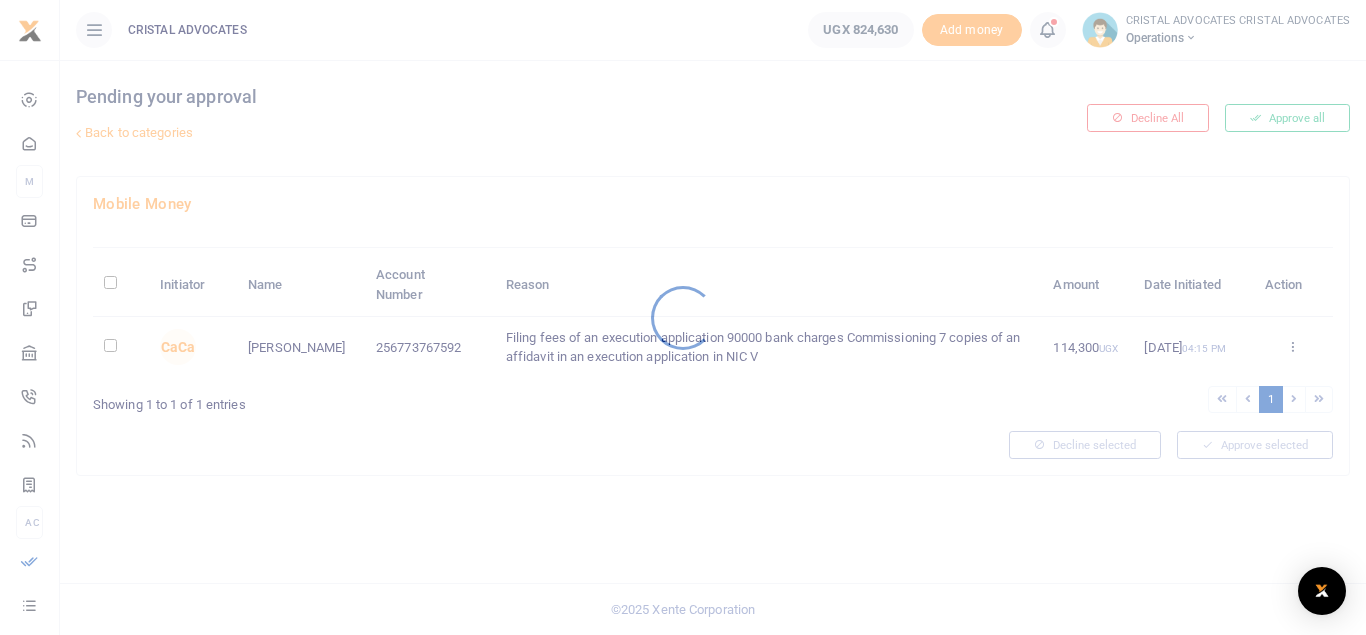 scroll, scrollTop: 0, scrollLeft: 0, axis: both 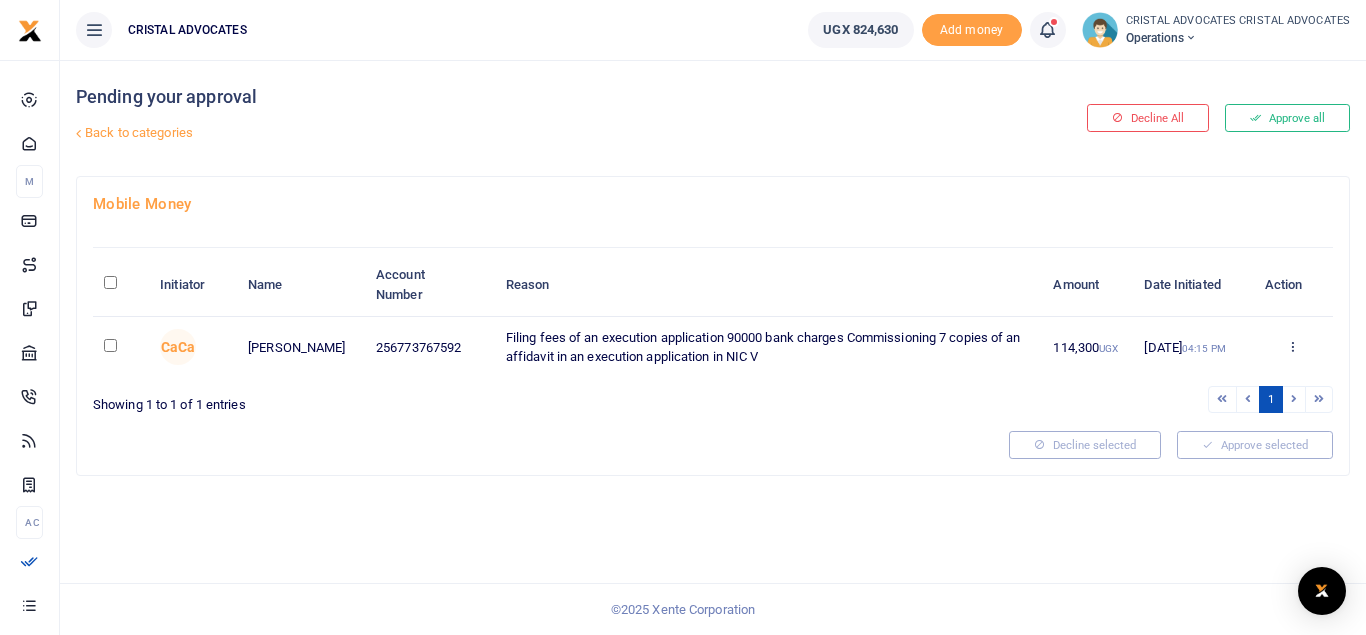 click at bounding box center [110, 345] 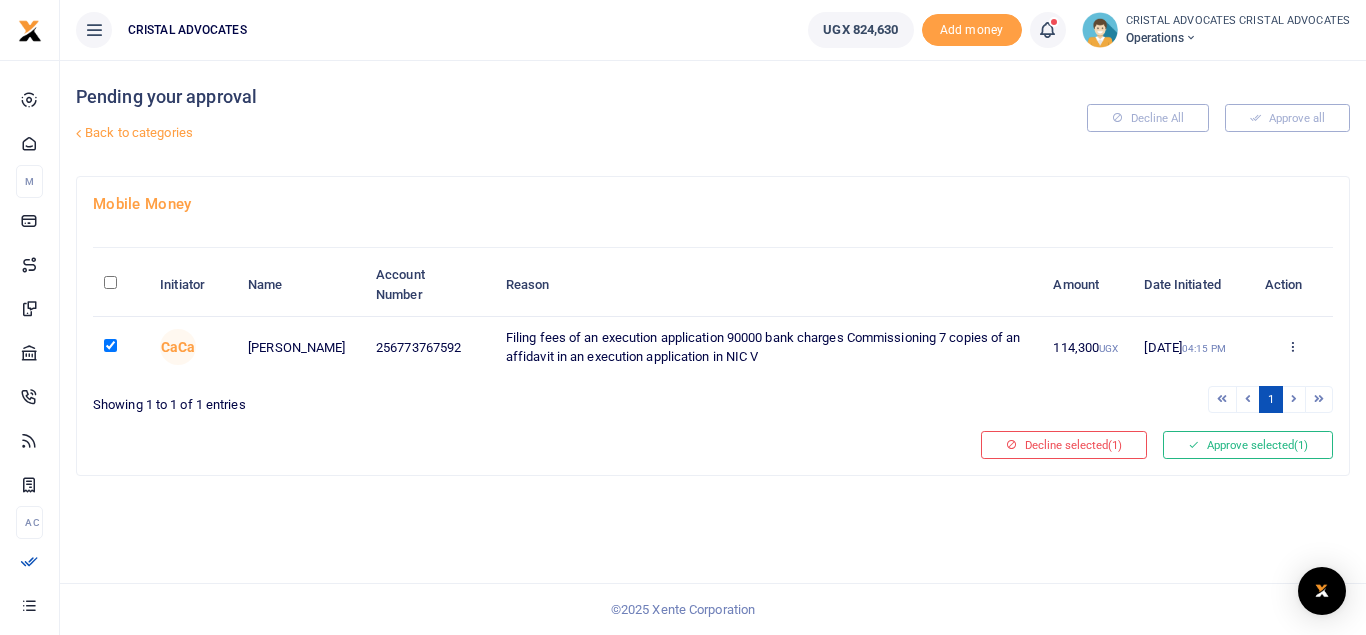 click at bounding box center (110, 282) 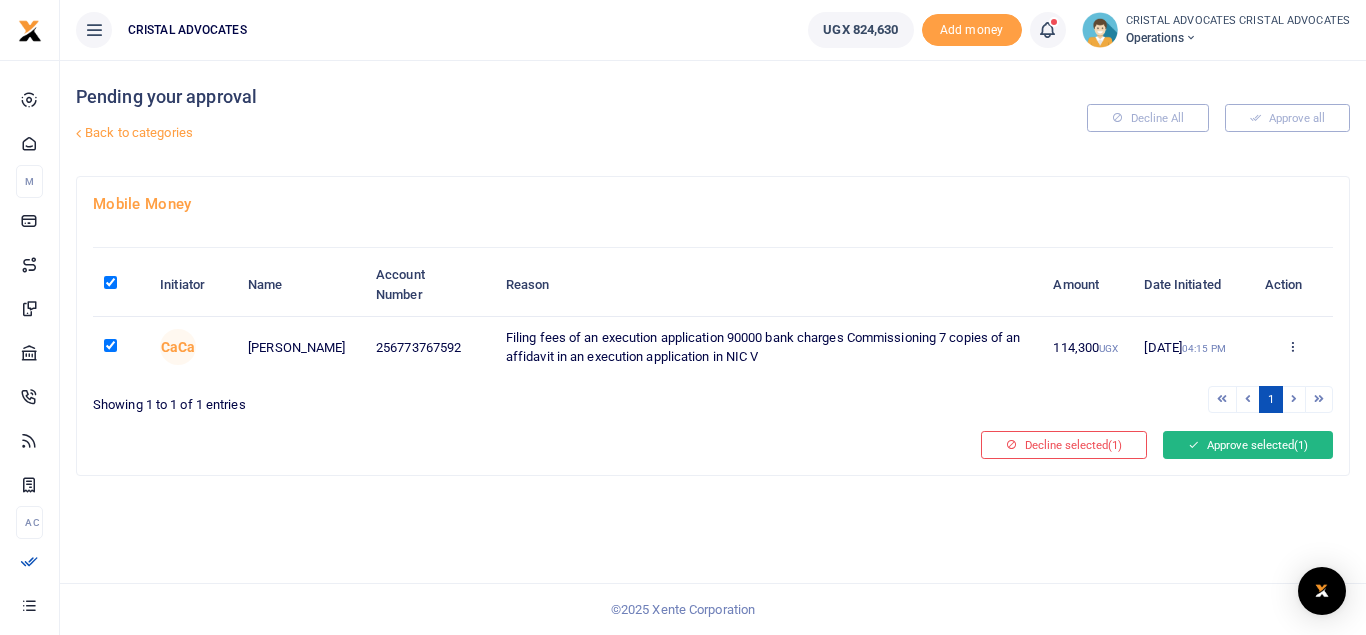 click on "Approve selected  (1)" at bounding box center (1248, 445) 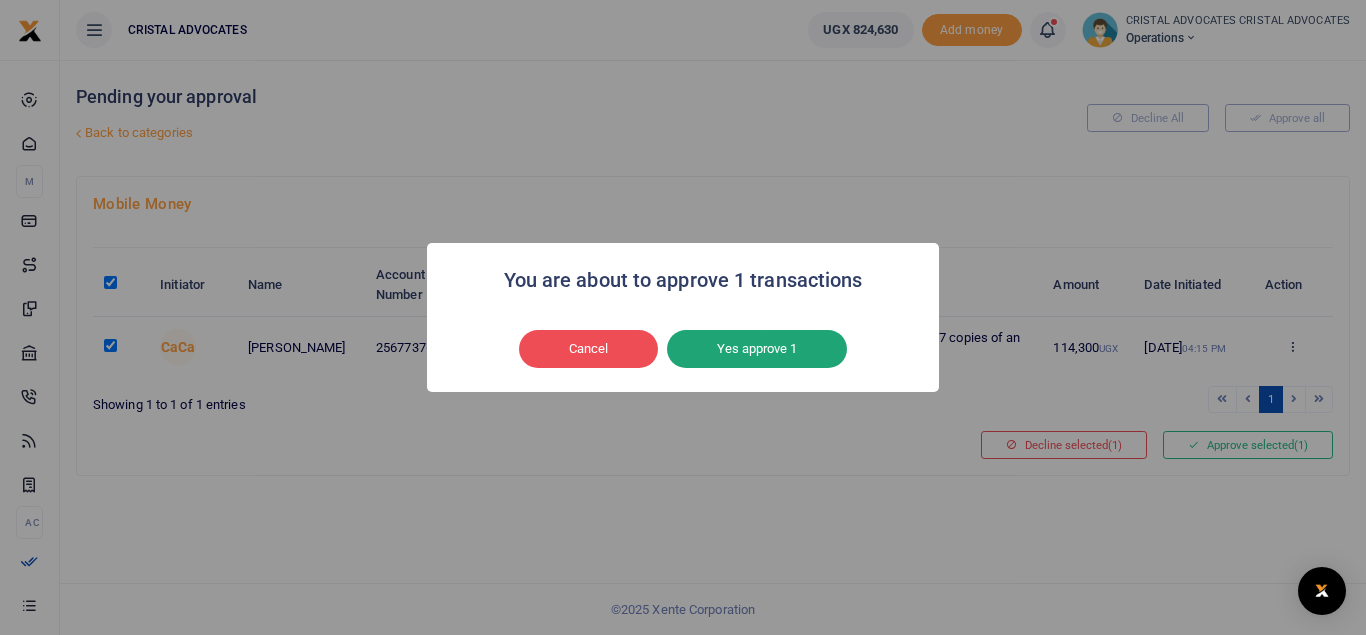 click on "Yes approve 1" at bounding box center (757, 349) 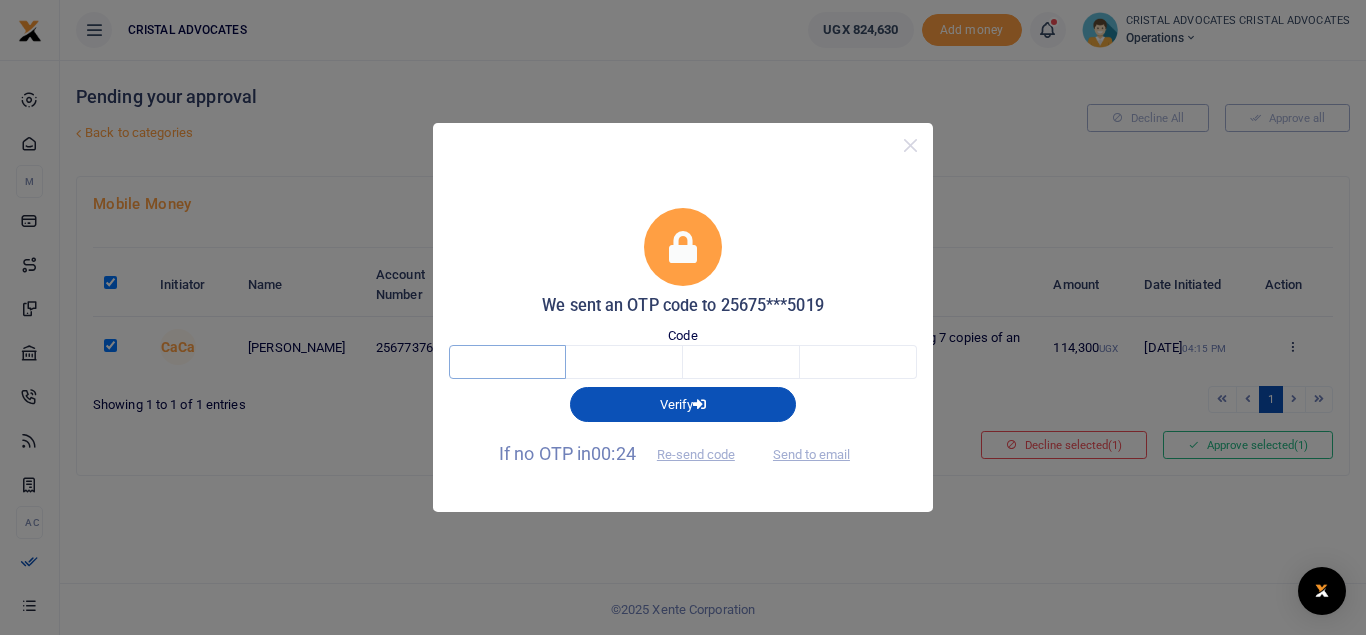 click at bounding box center [507, 362] 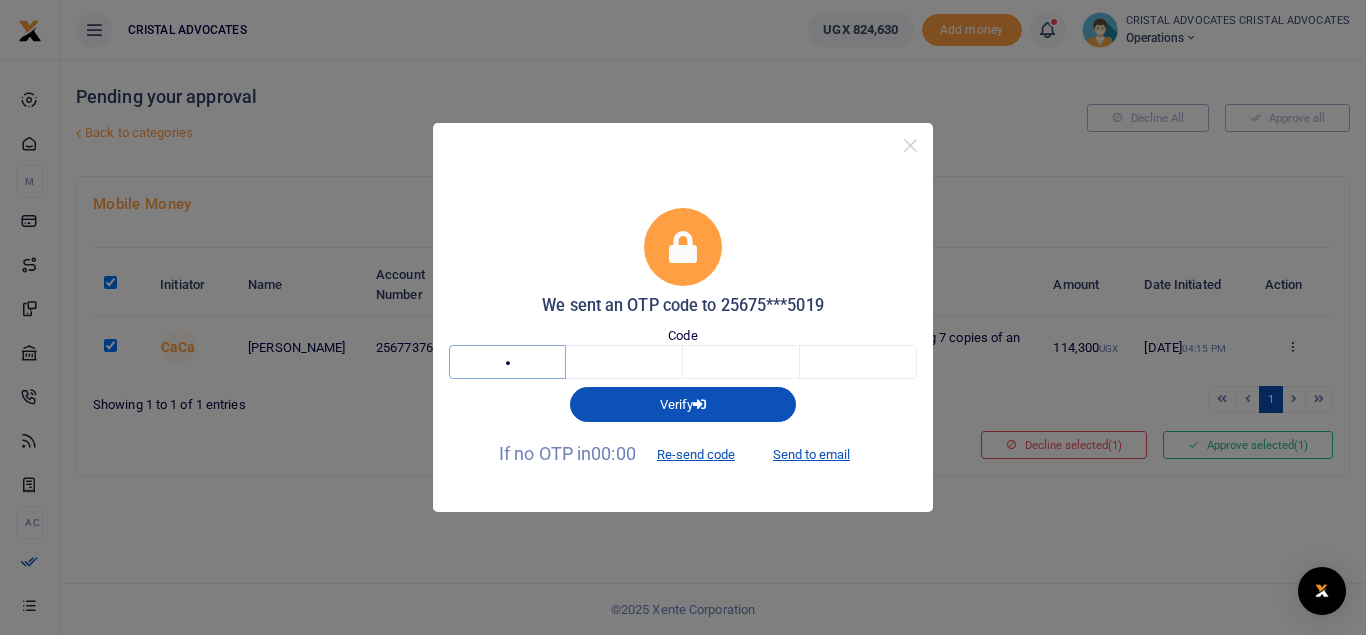 type on "3" 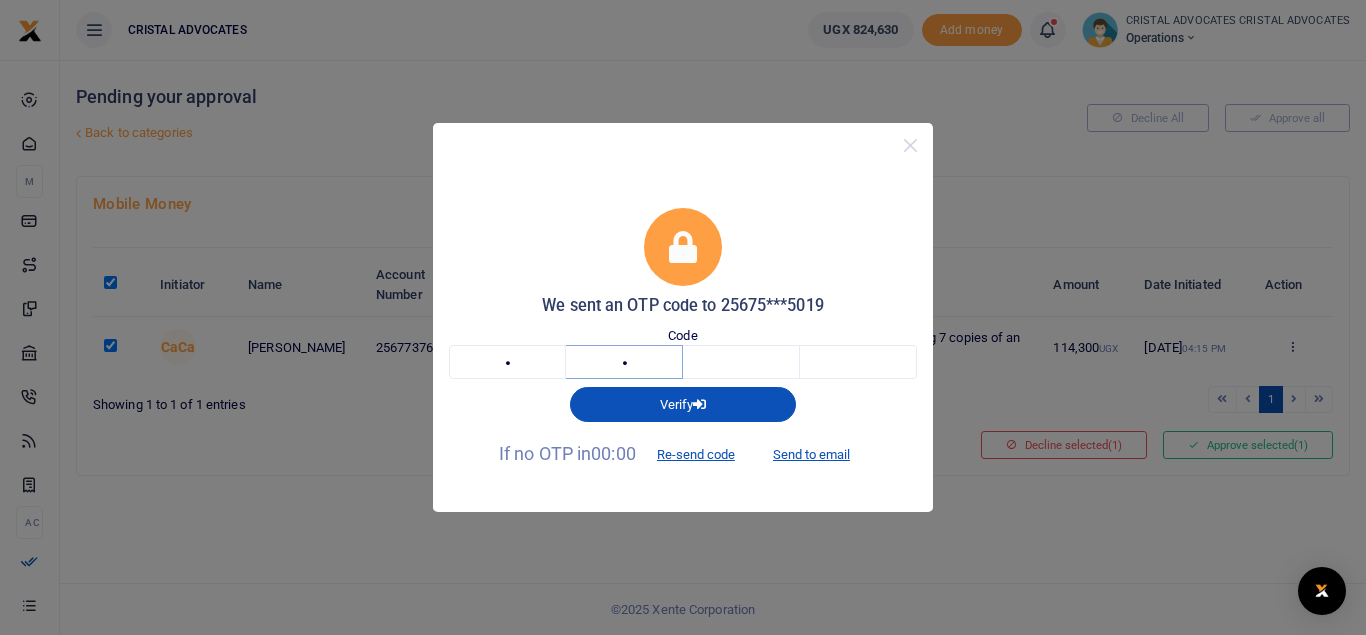 type on "1" 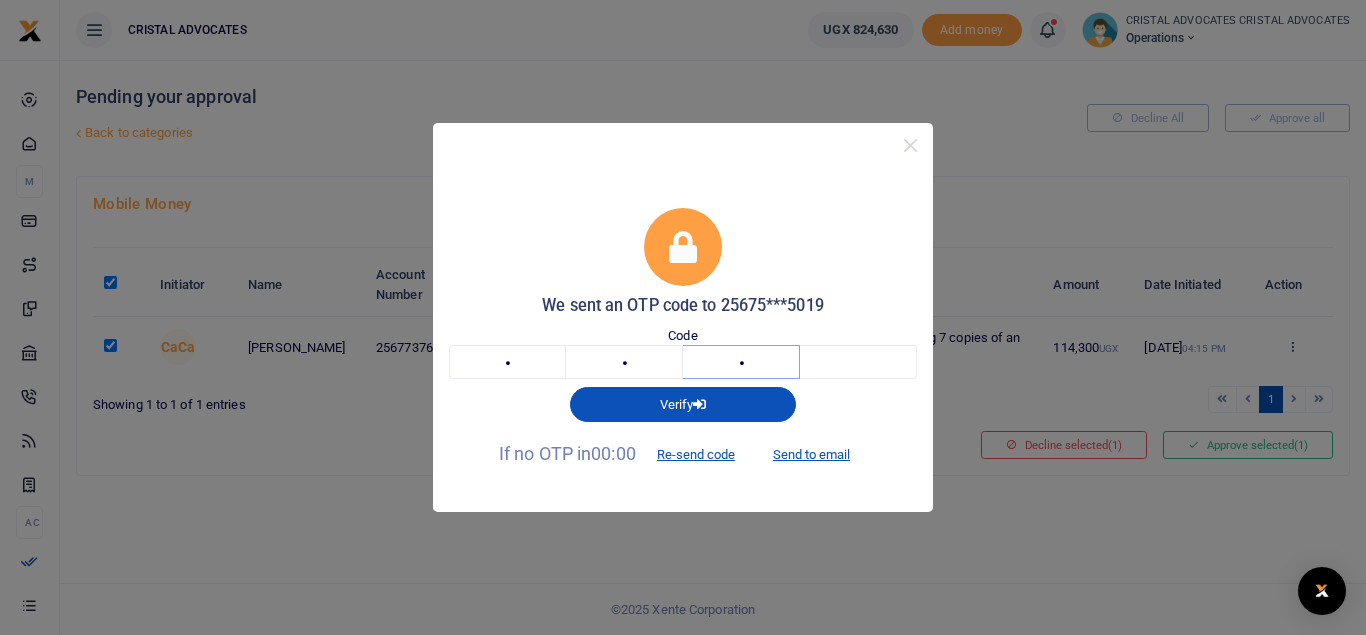 type on "3" 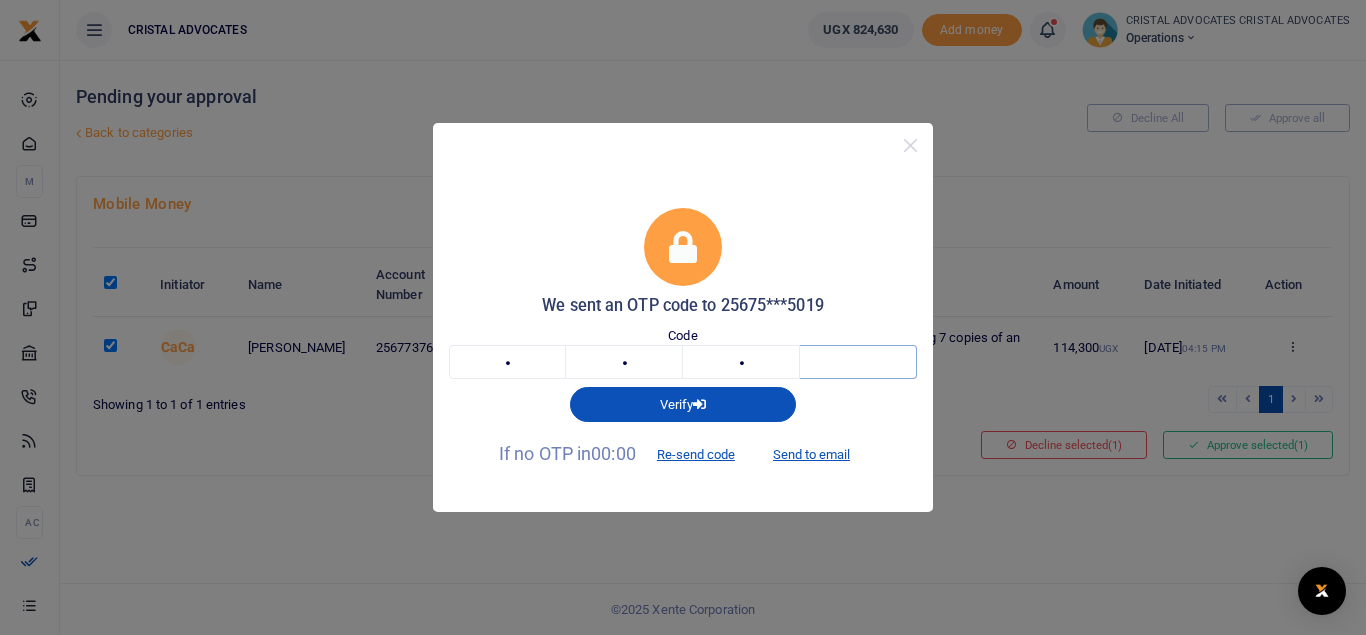 type on "4" 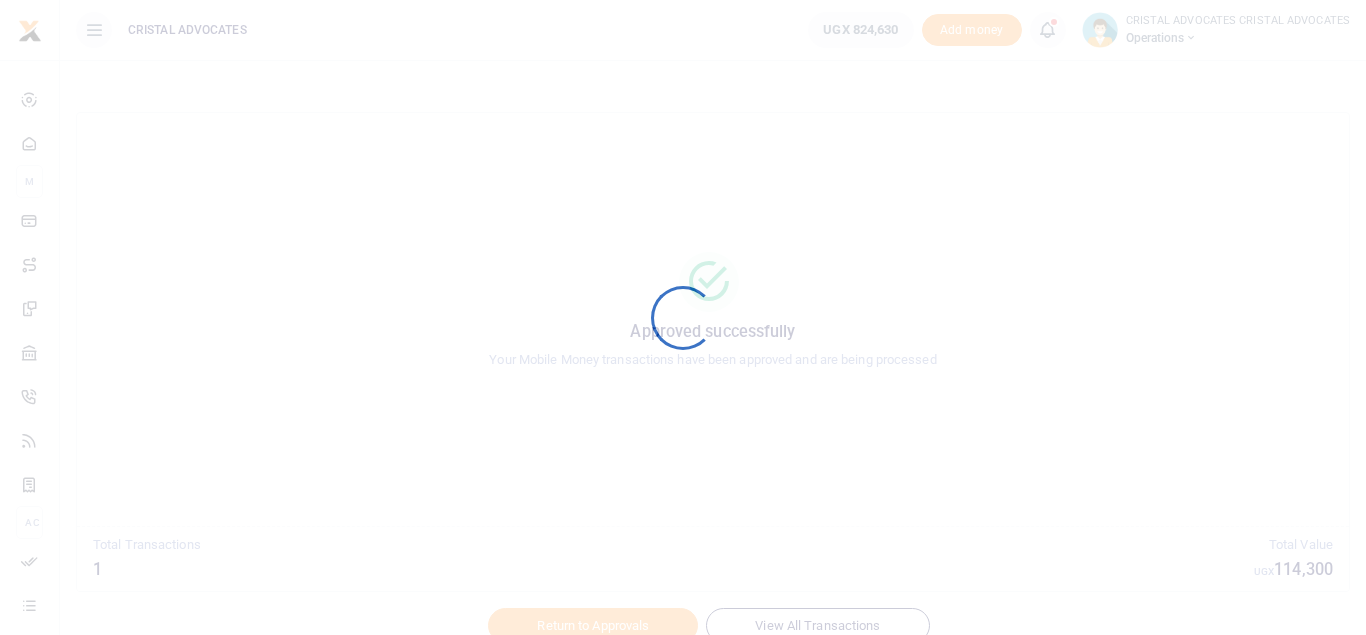 scroll, scrollTop: 0, scrollLeft: 0, axis: both 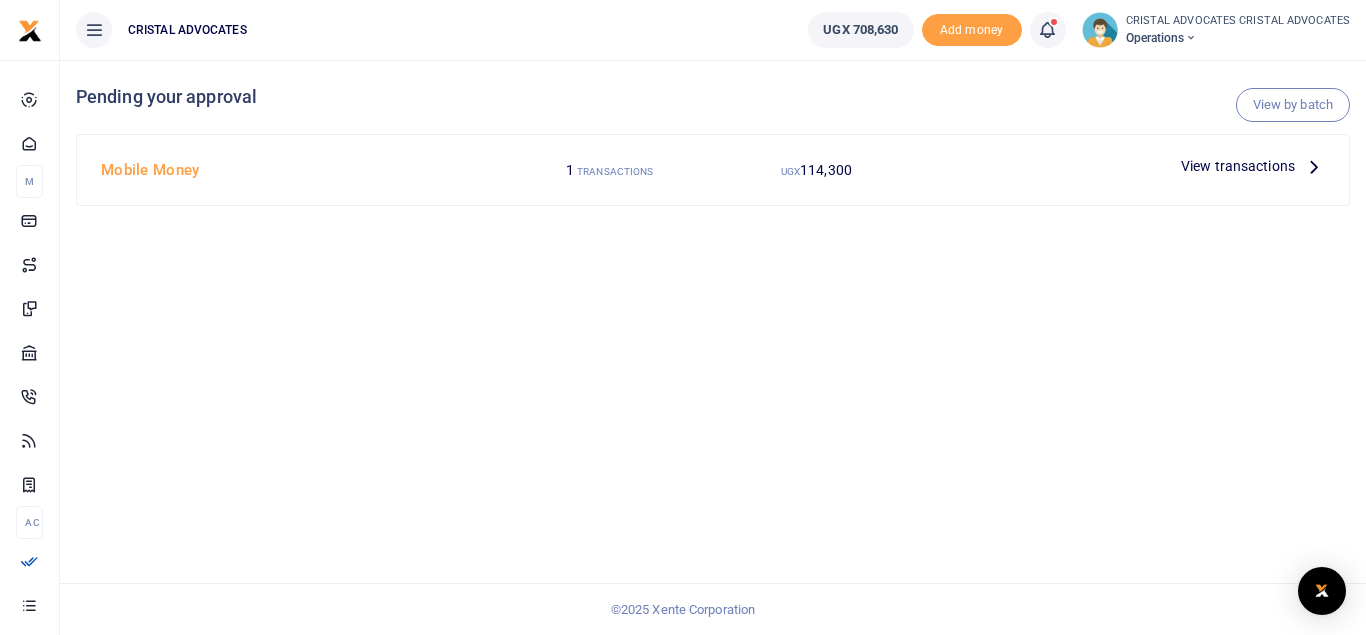 click at bounding box center (1047, 30) 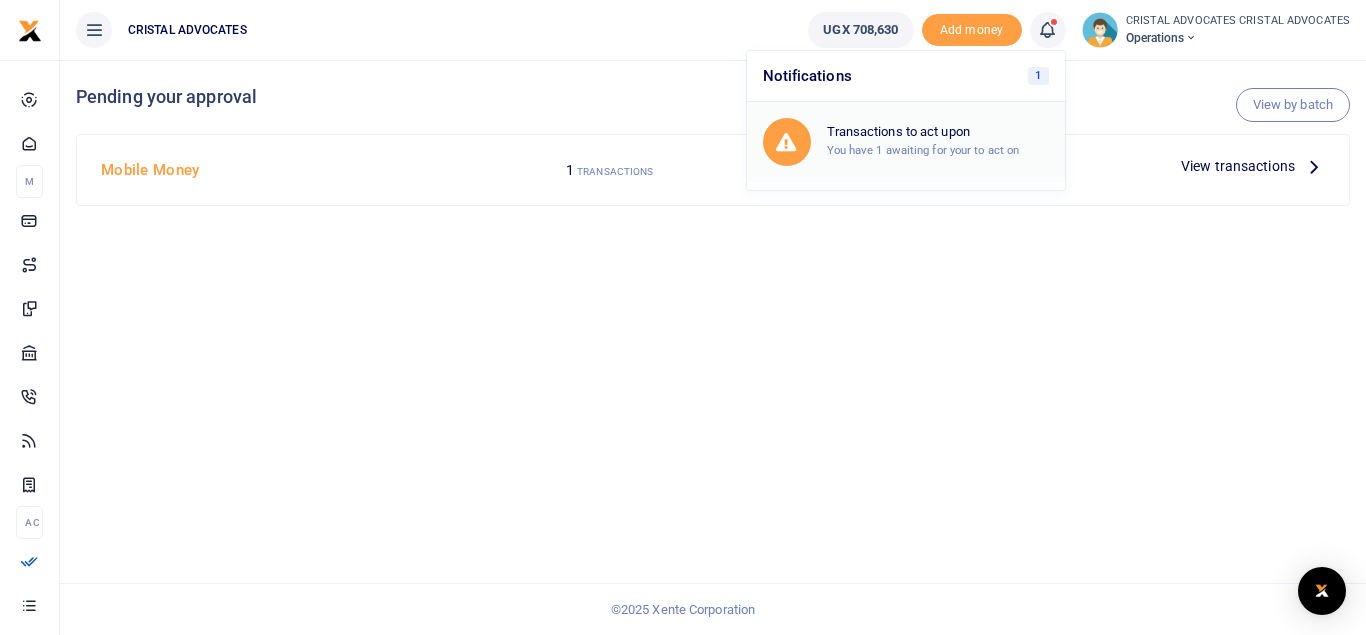 click on "Transactions to act upon
You have 1 awaiting for your to act on" at bounding box center (938, 141) 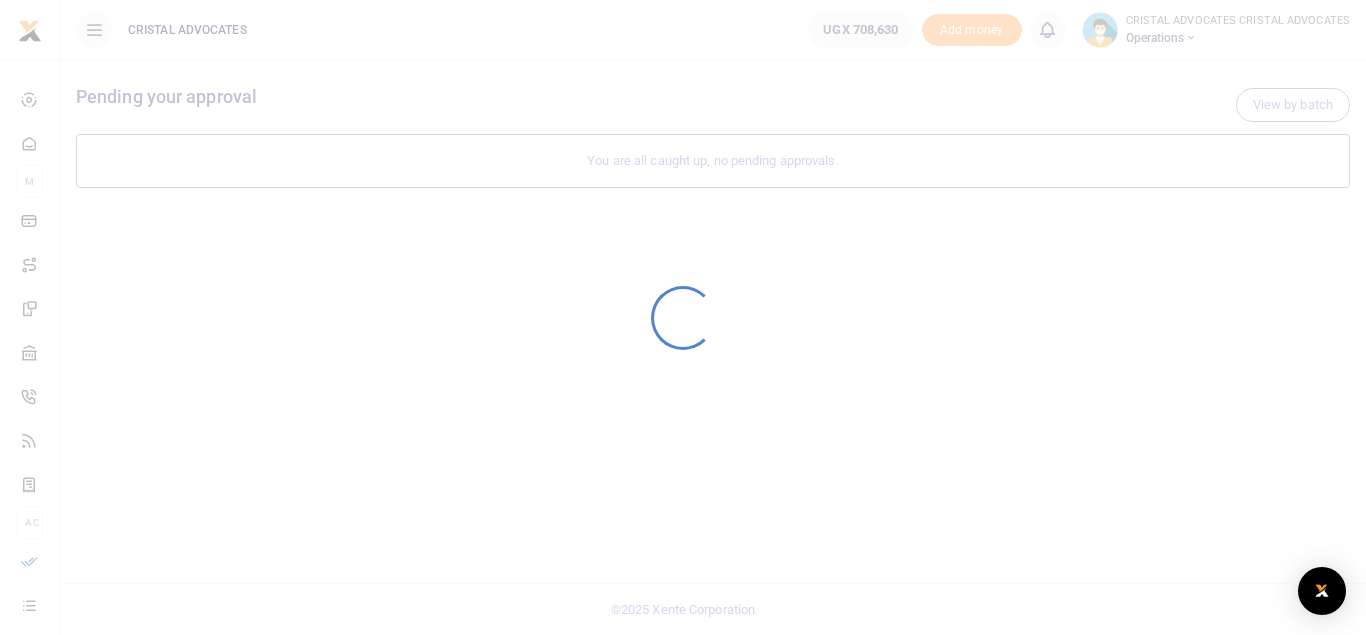 scroll, scrollTop: 0, scrollLeft: 0, axis: both 